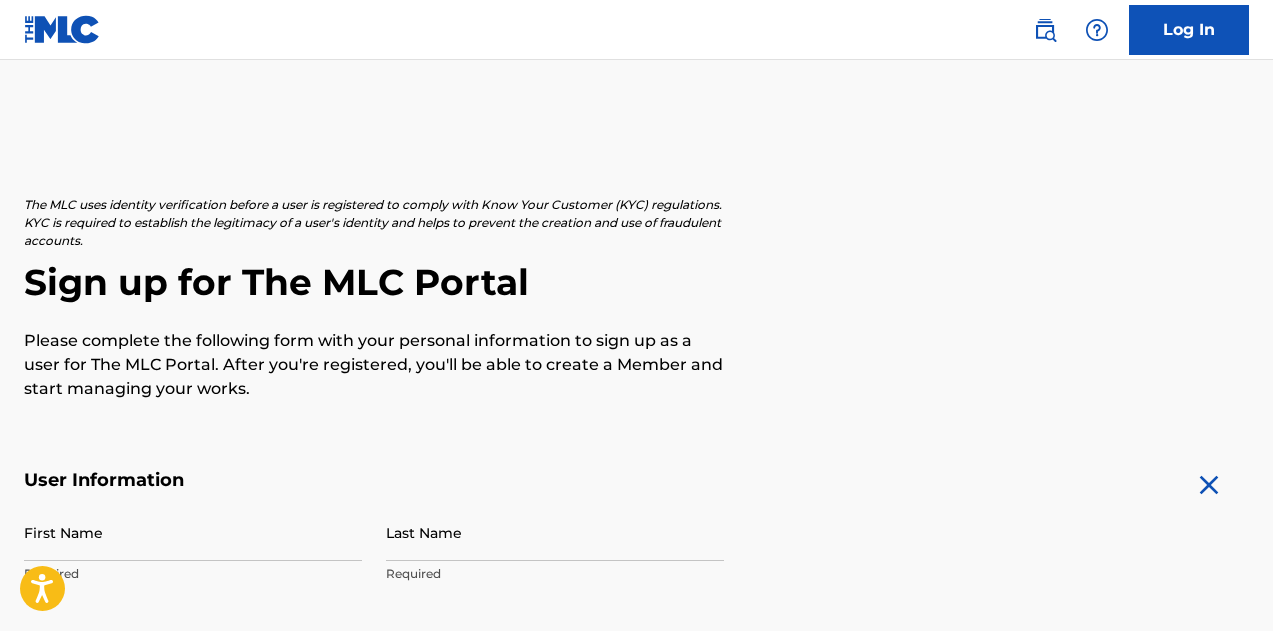 scroll, scrollTop: 100, scrollLeft: 0, axis: vertical 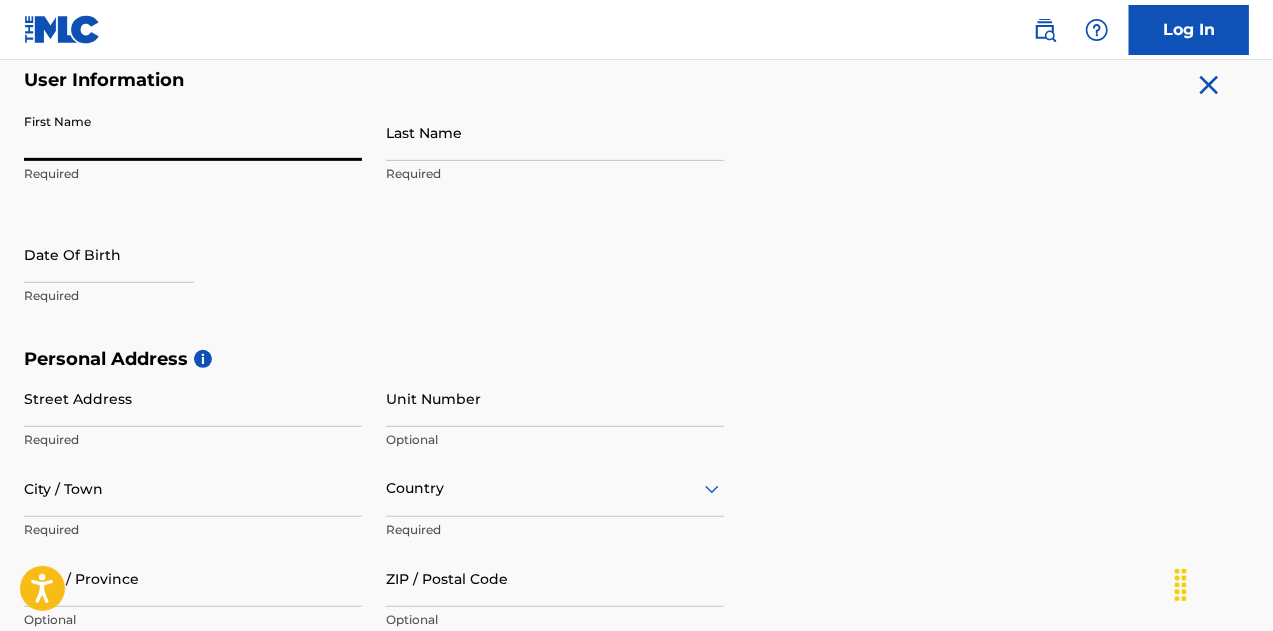 click on "First Name" at bounding box center [193, 132] 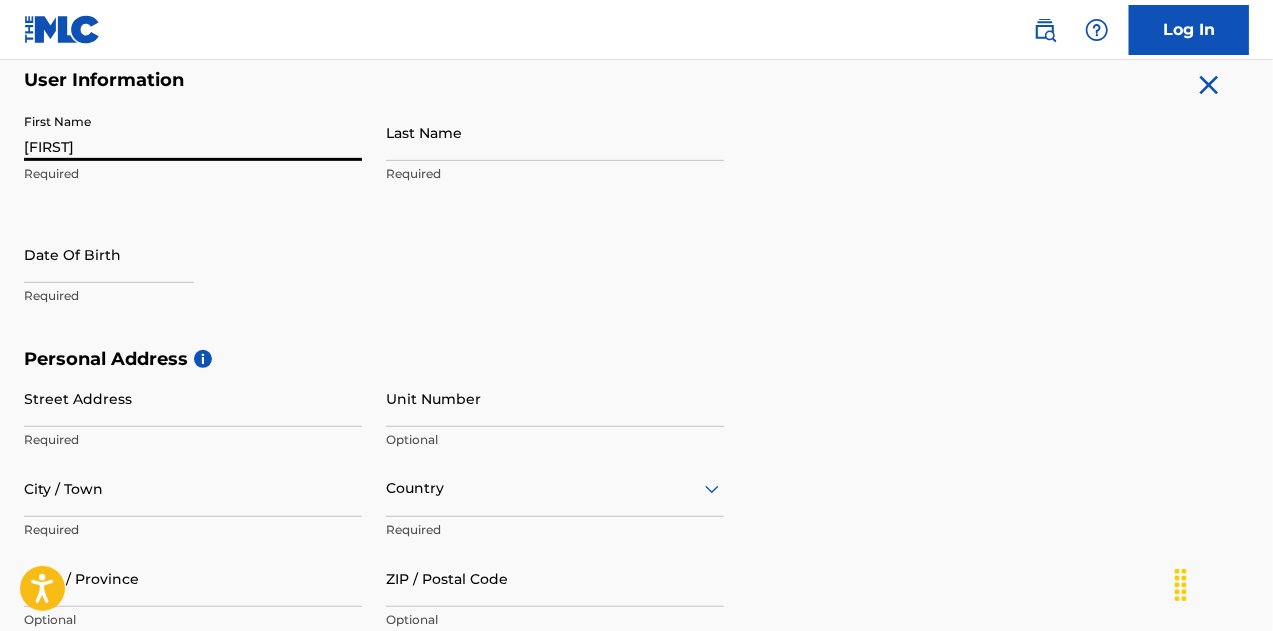 type on "[LAST]" 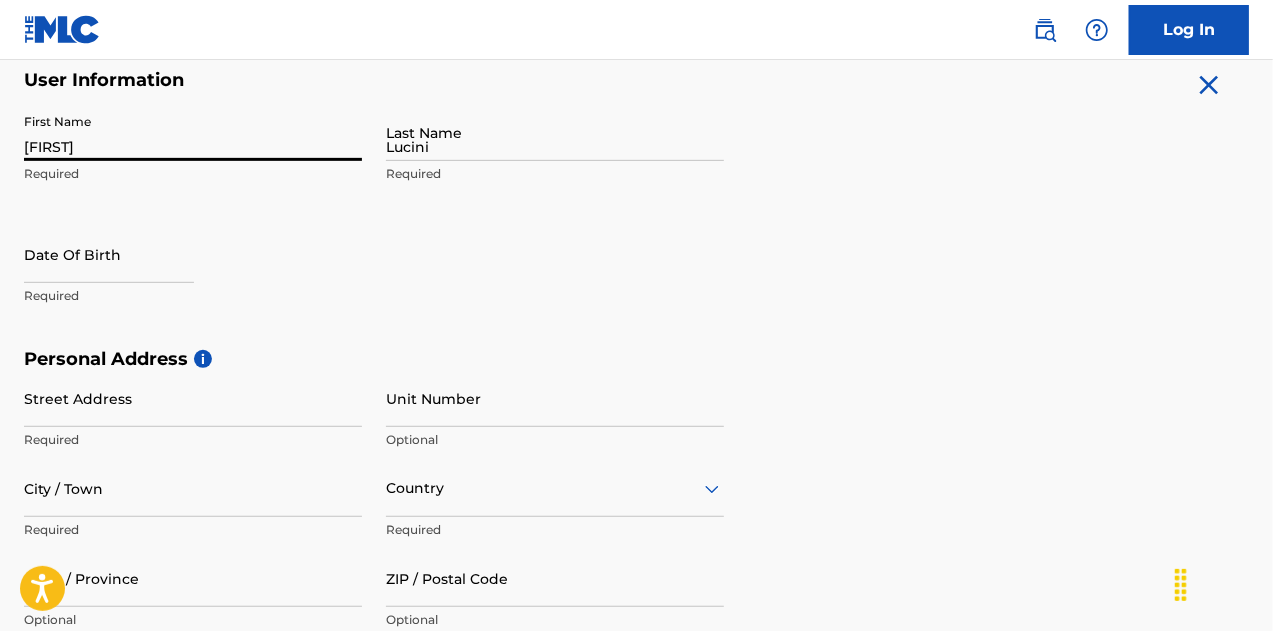 type on "7950 NW 53rd Street, Suite 337" 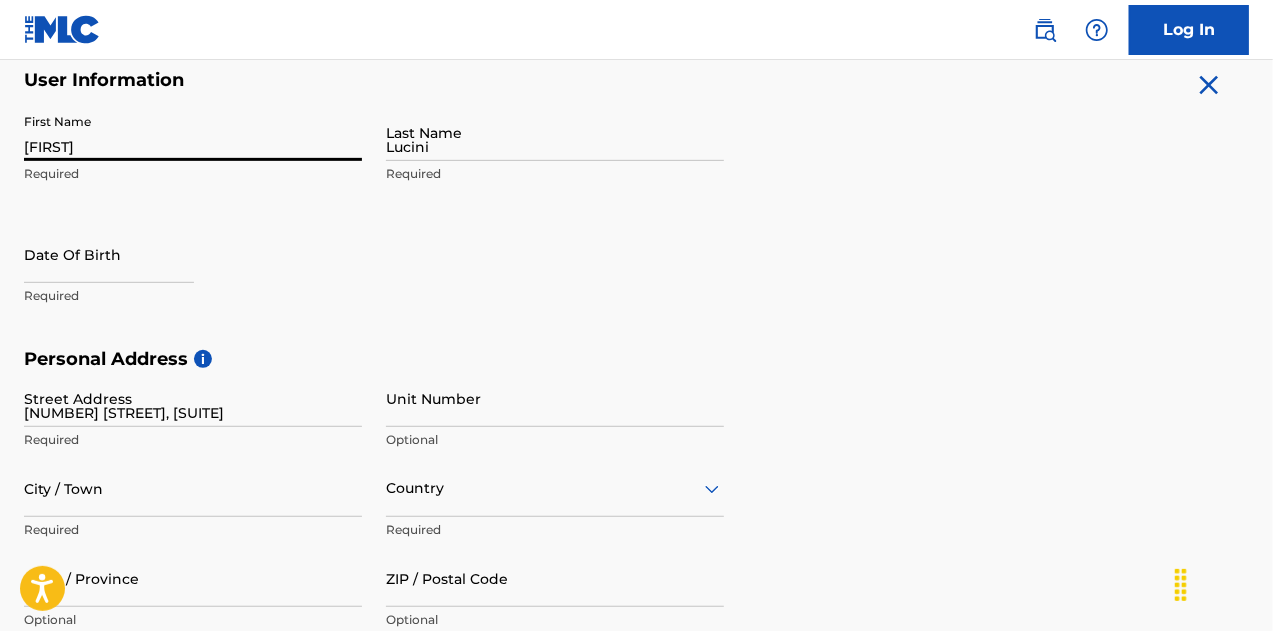 type on "Miami" 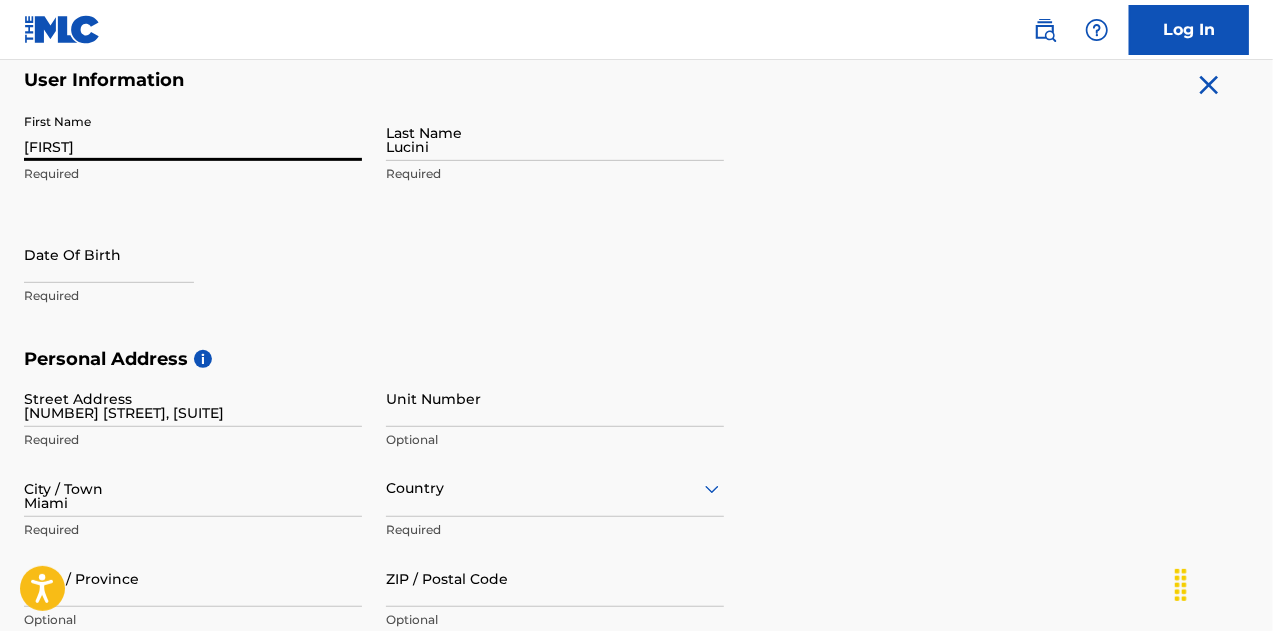 type on "Argentina" 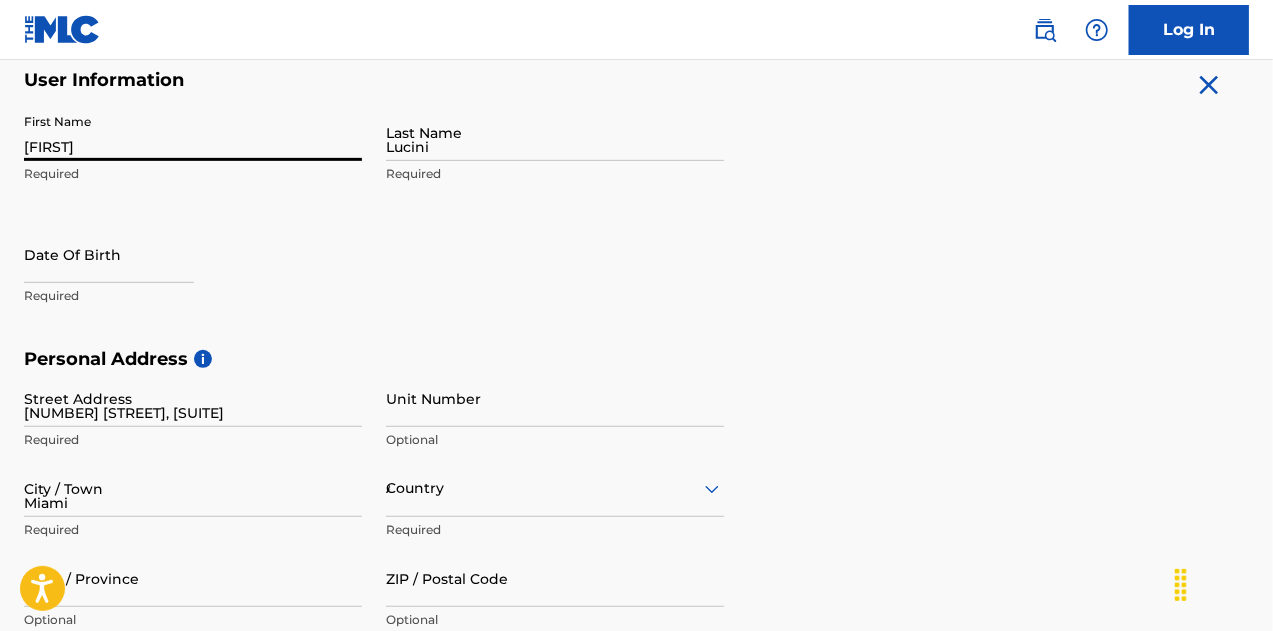 type on "FL" 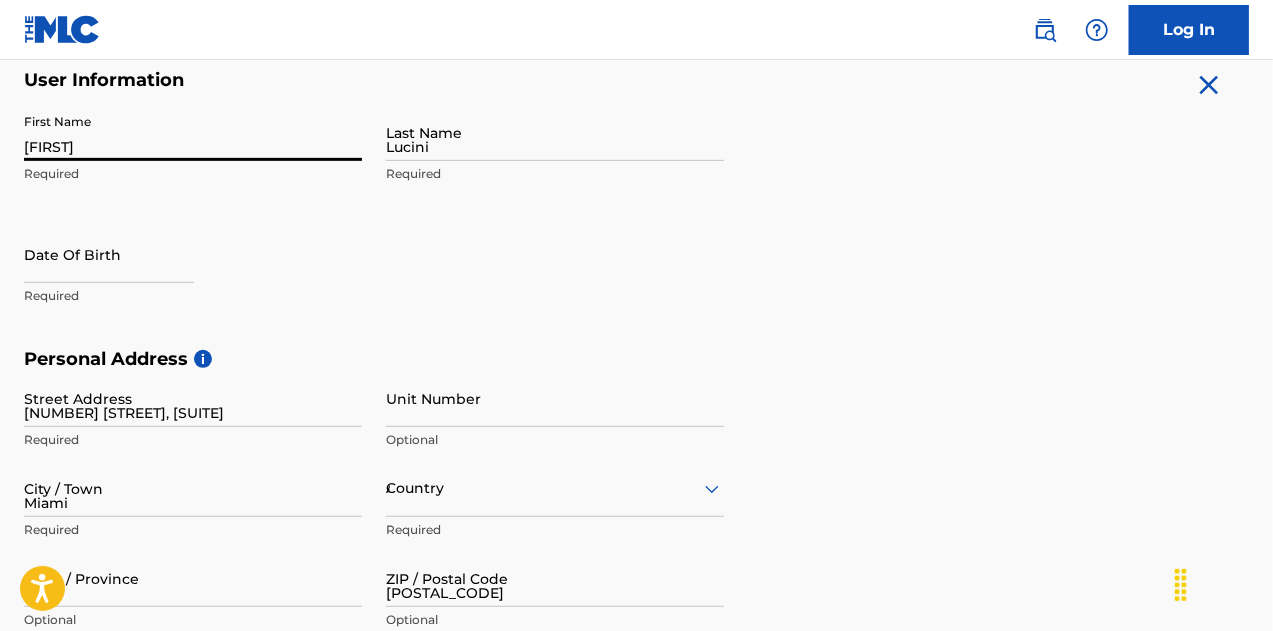 type on "[EMAIL]" 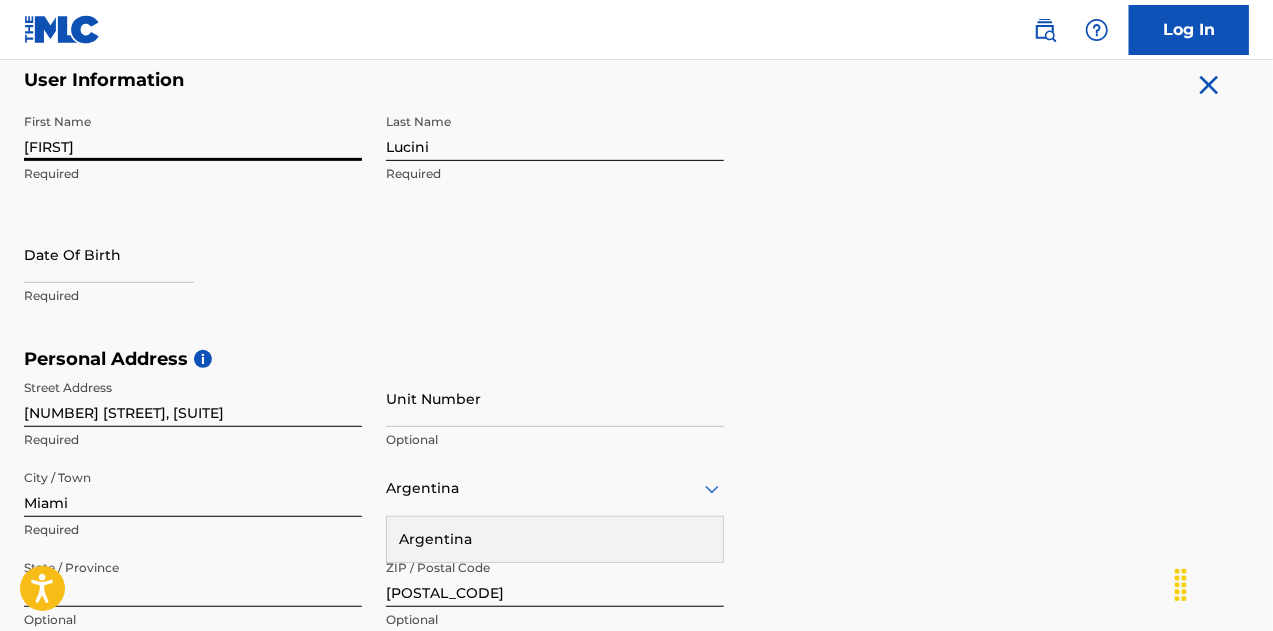 click on "[FIRST]" at bounding box center (193, 132) 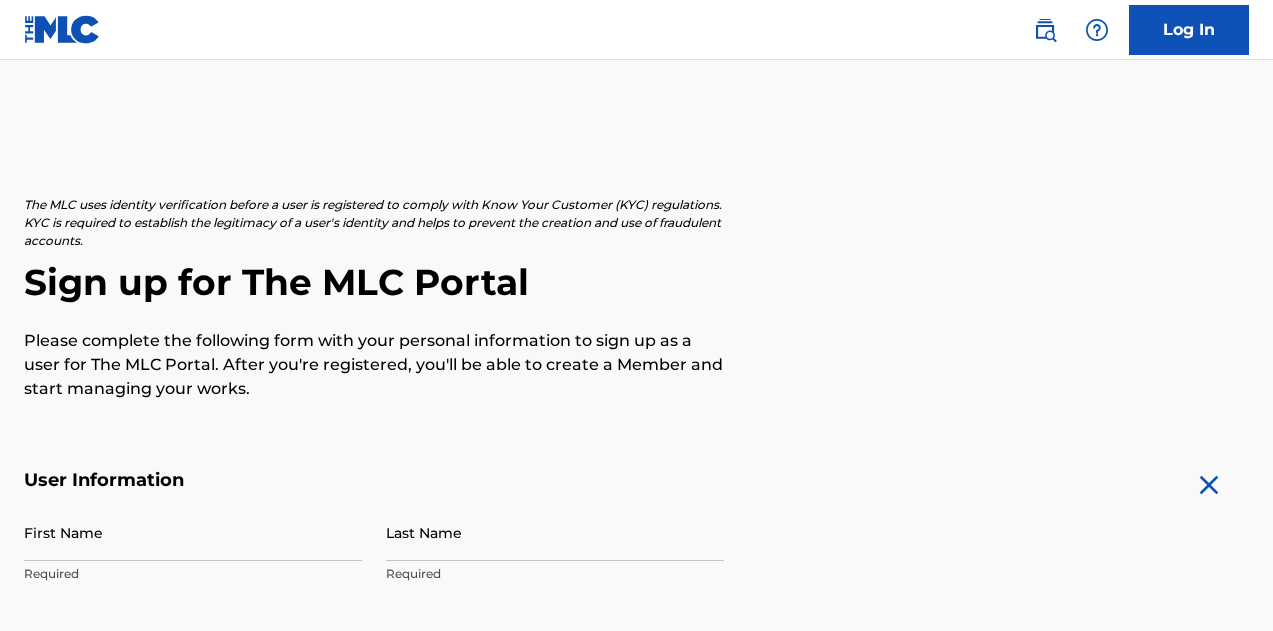 scroll, scrollTop: 0, scrollLeft: 0, axis: both 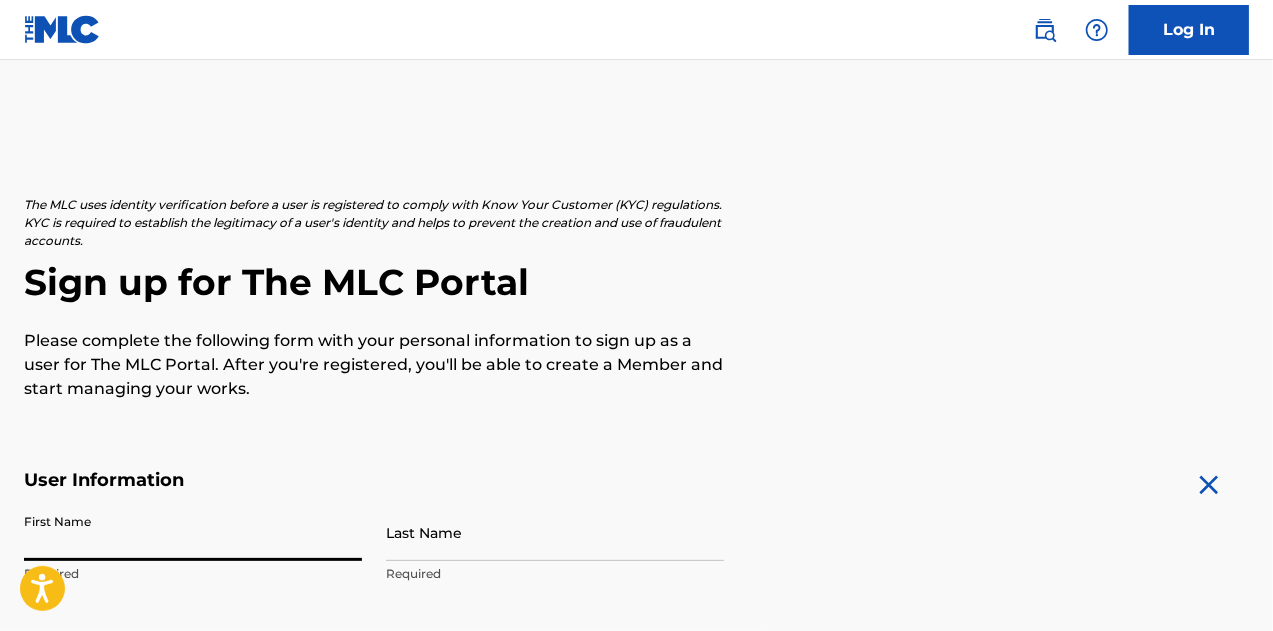 click on "First Name" at bounding box center (193, 532) 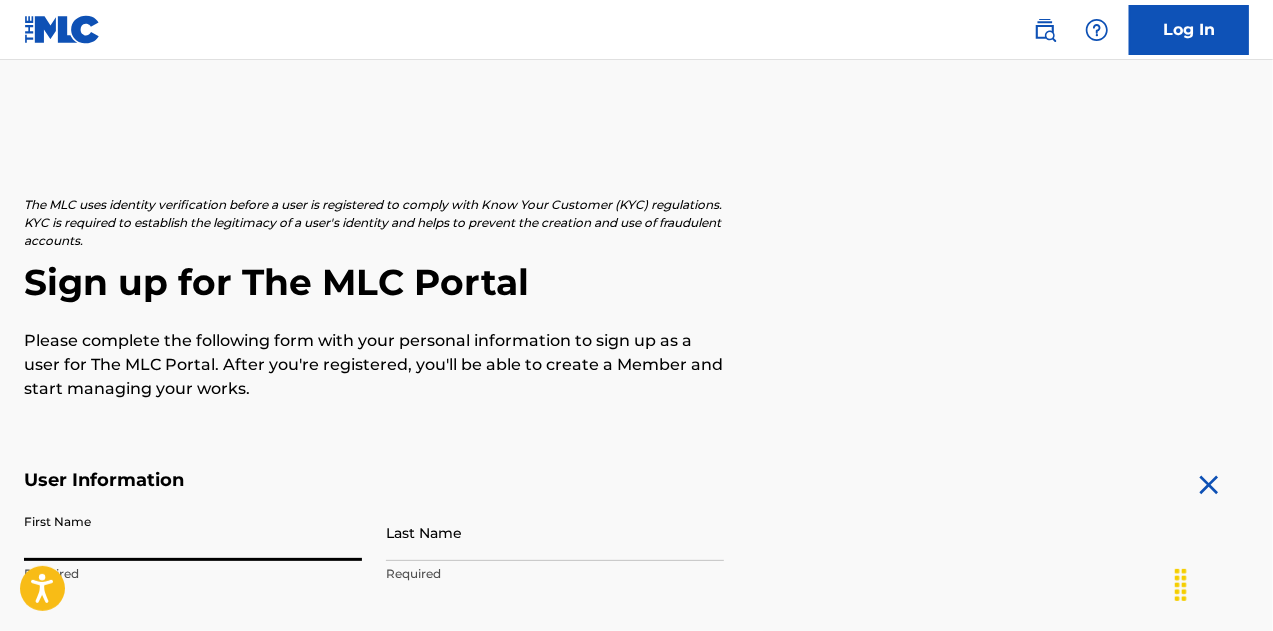 type on "[FIRST]" 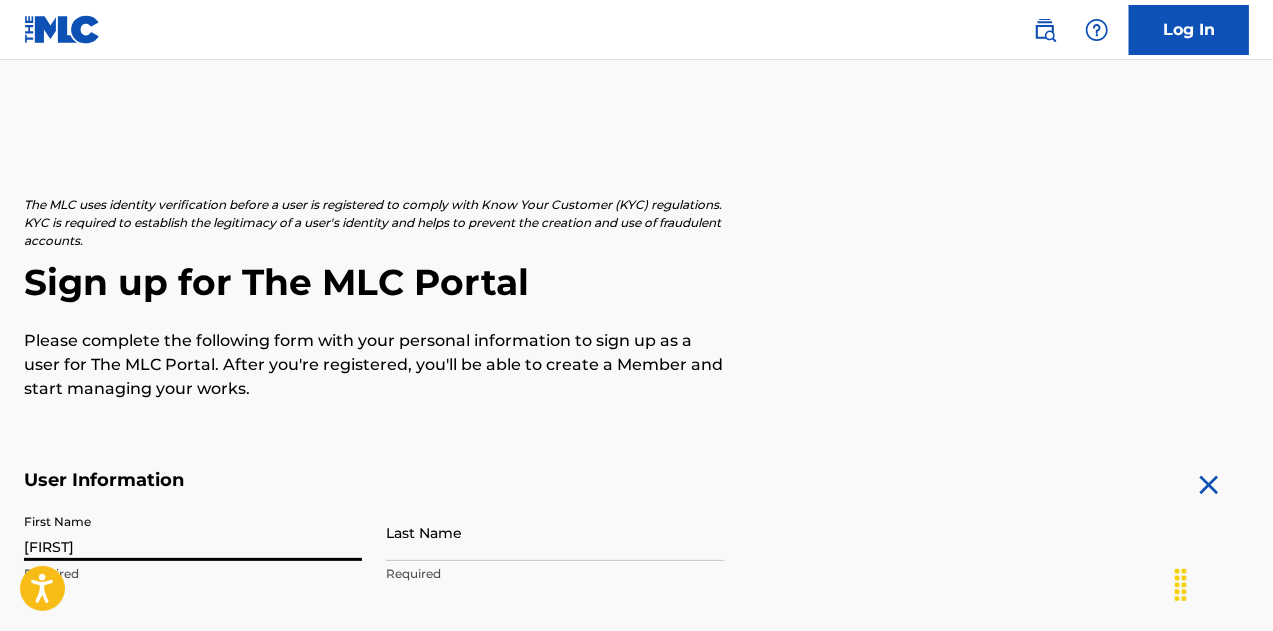 type on "[LAST]" 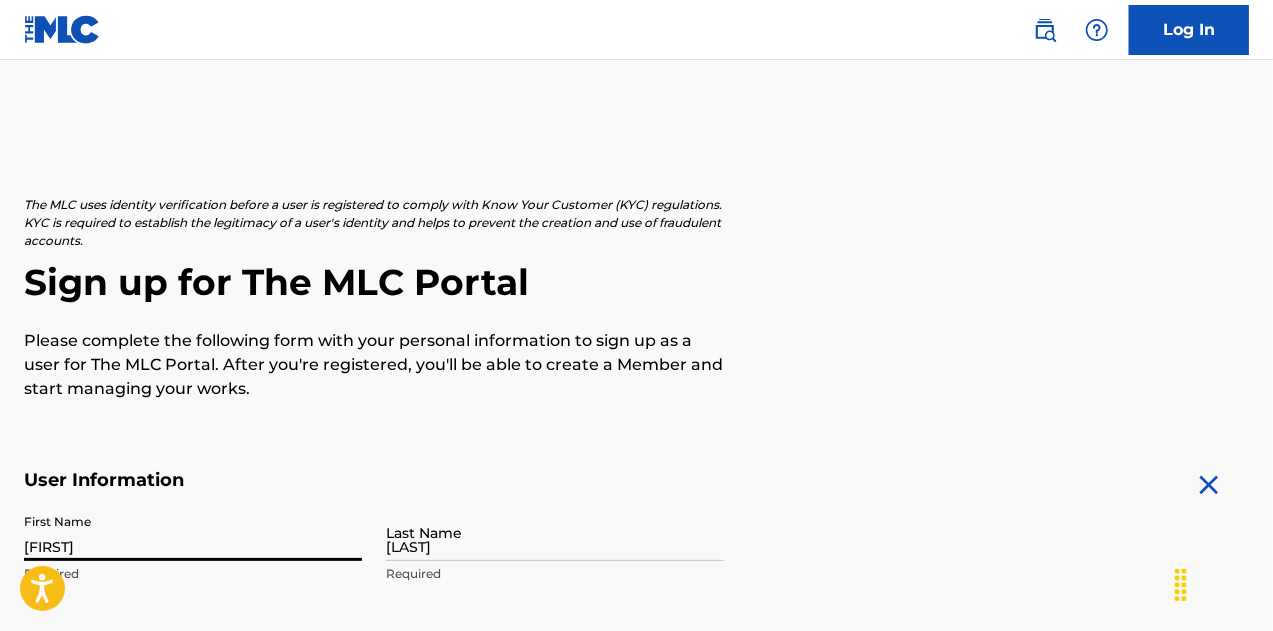 type on "[STREET] [KM] [BARRIO], [UNIT]" 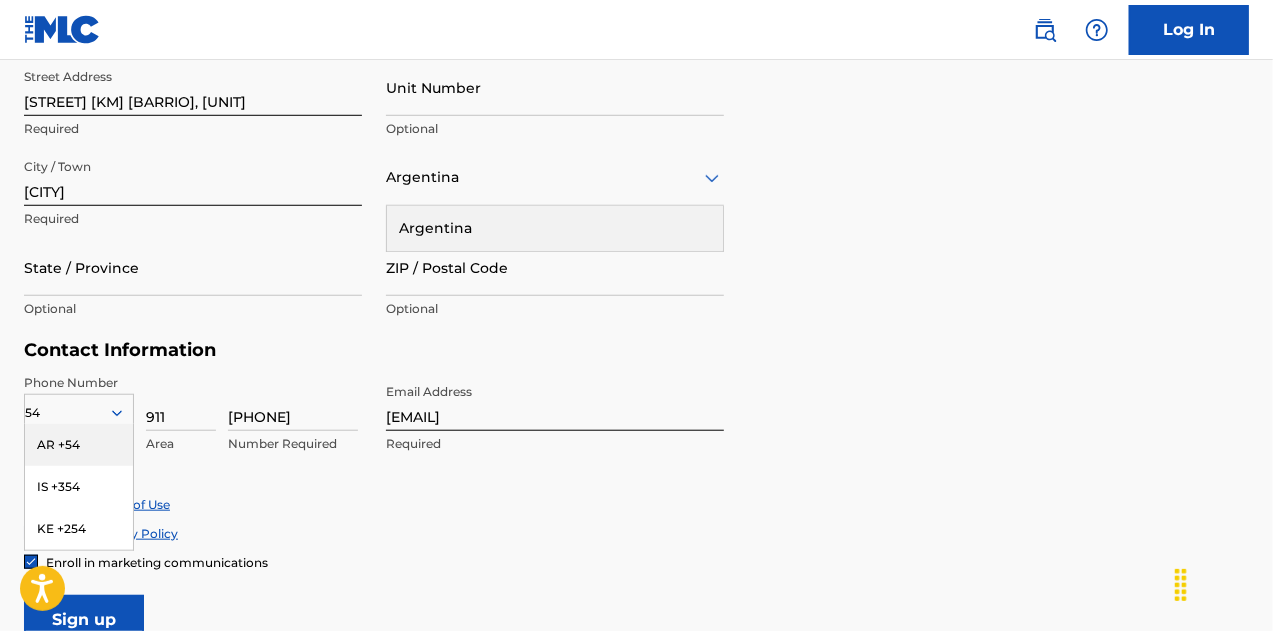 scroll, scrollTop: 730, scrollLeft: 0, axis: vertical 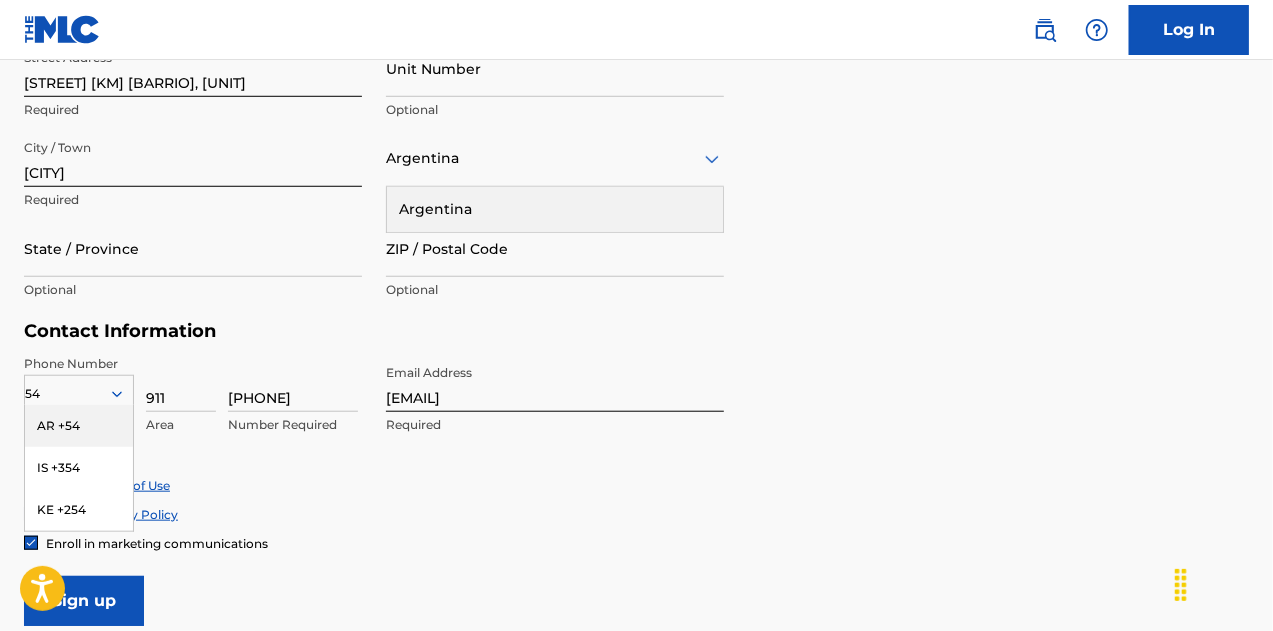 click on "[STREET] [KM] [BARRIO], [UNIT] [CITY] [STATE] [POSTAL_CODE]" at bounding box center [636, 169] 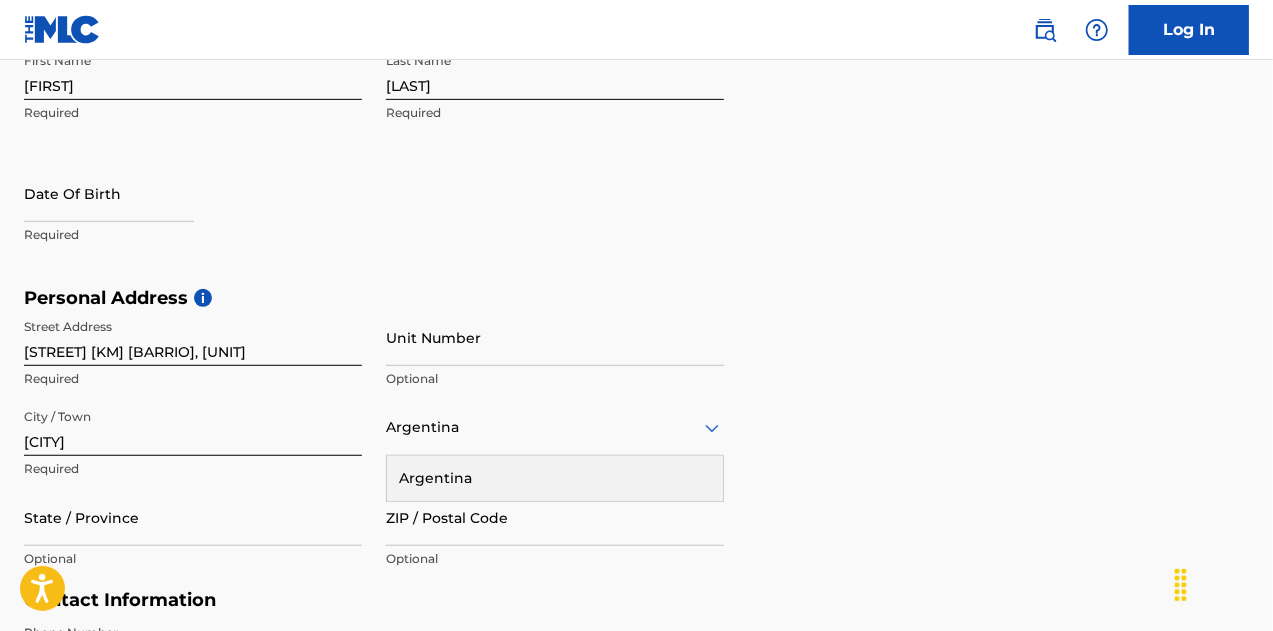 scroll, scrollTop: 430, scrollLeft: 0, axis: vertical 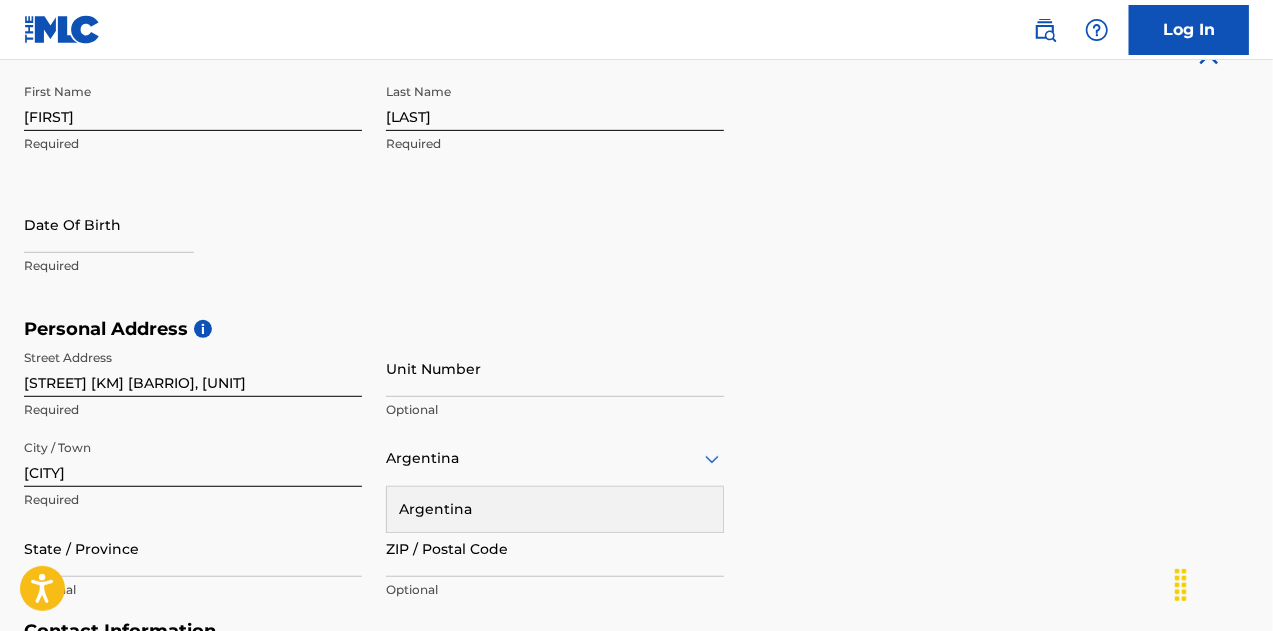 click at bounding box center (109, 224) 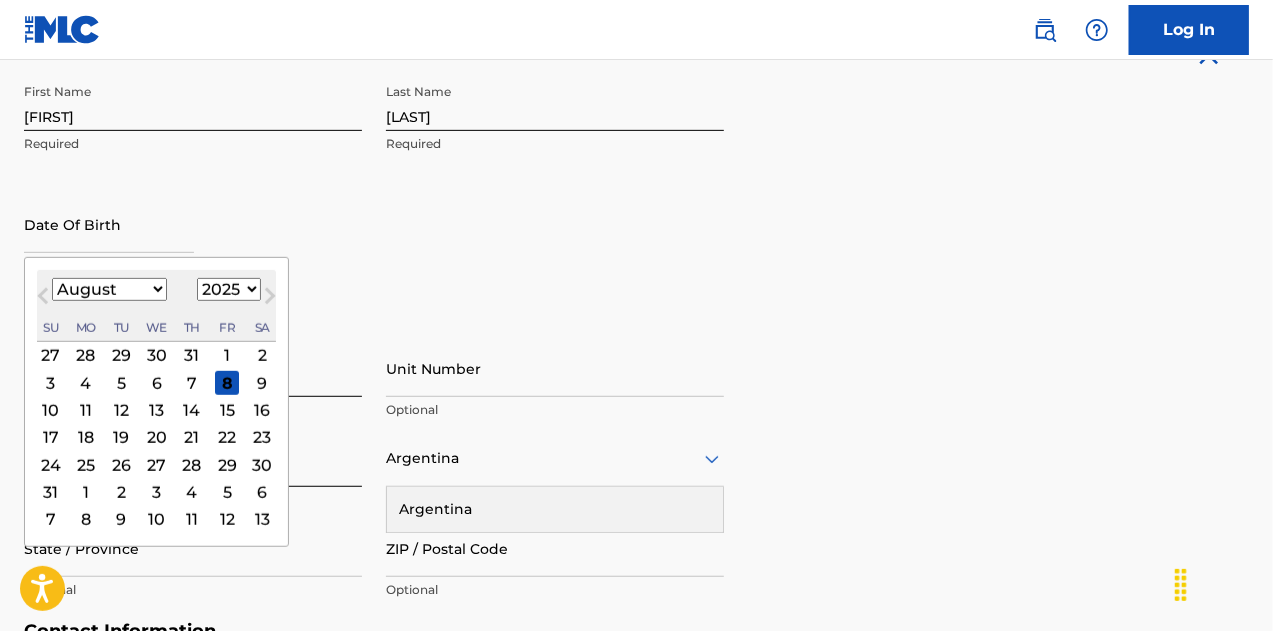 paste on "[DAY]/[MONTH]/[YEAR]" 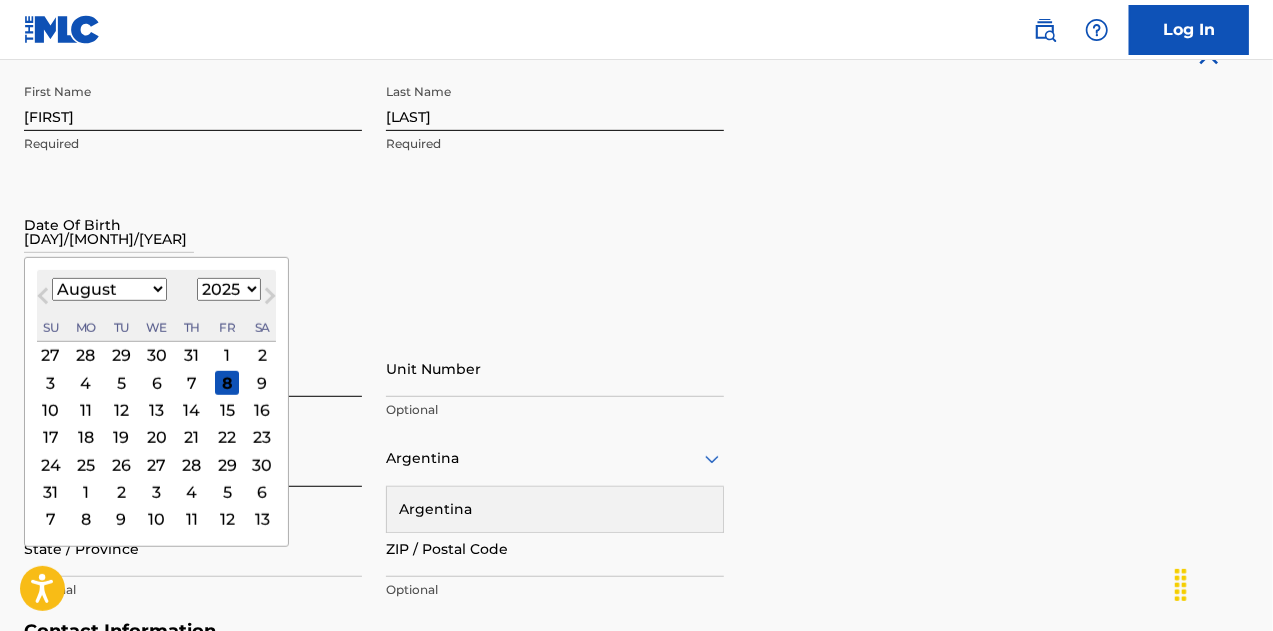 type 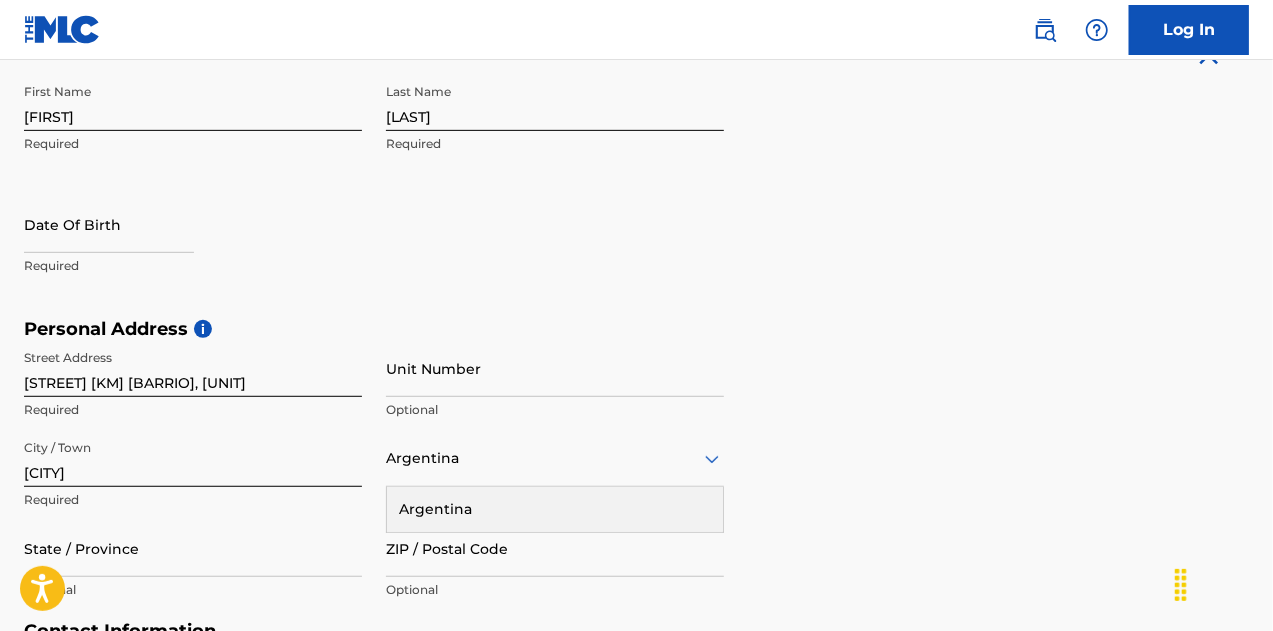 click on "[FIRST] [LAST] [DATE]" at bounding box center (374, 196) 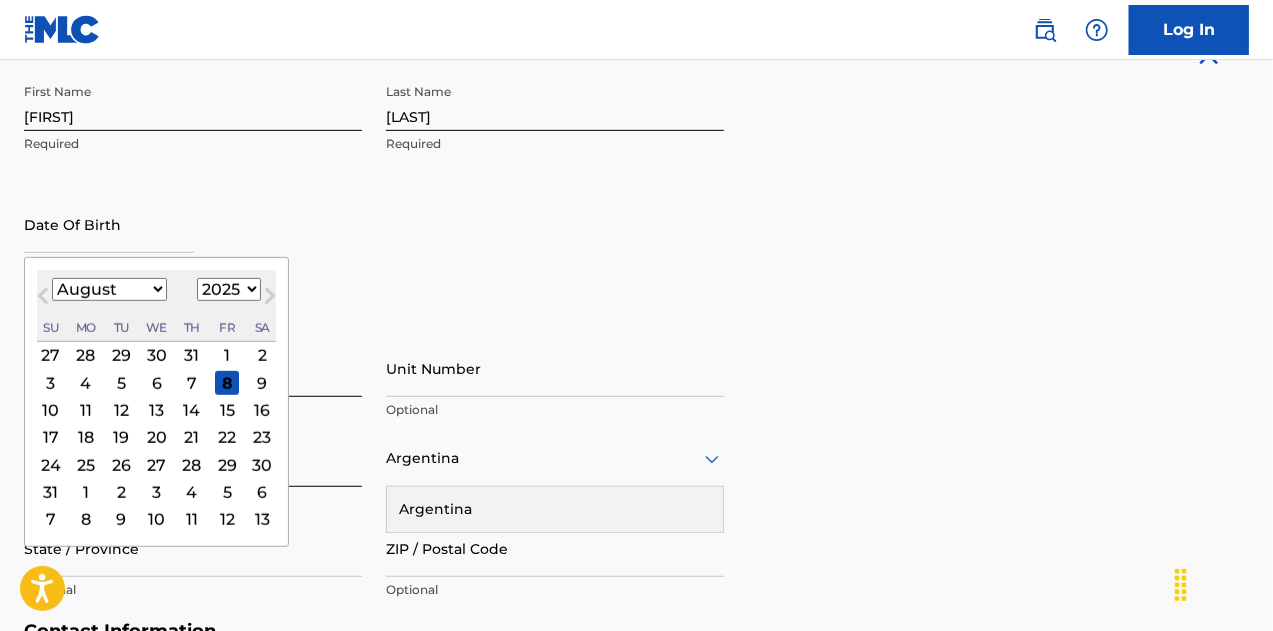 paste on "[DAY]/[MONTH]/[YEAR]" 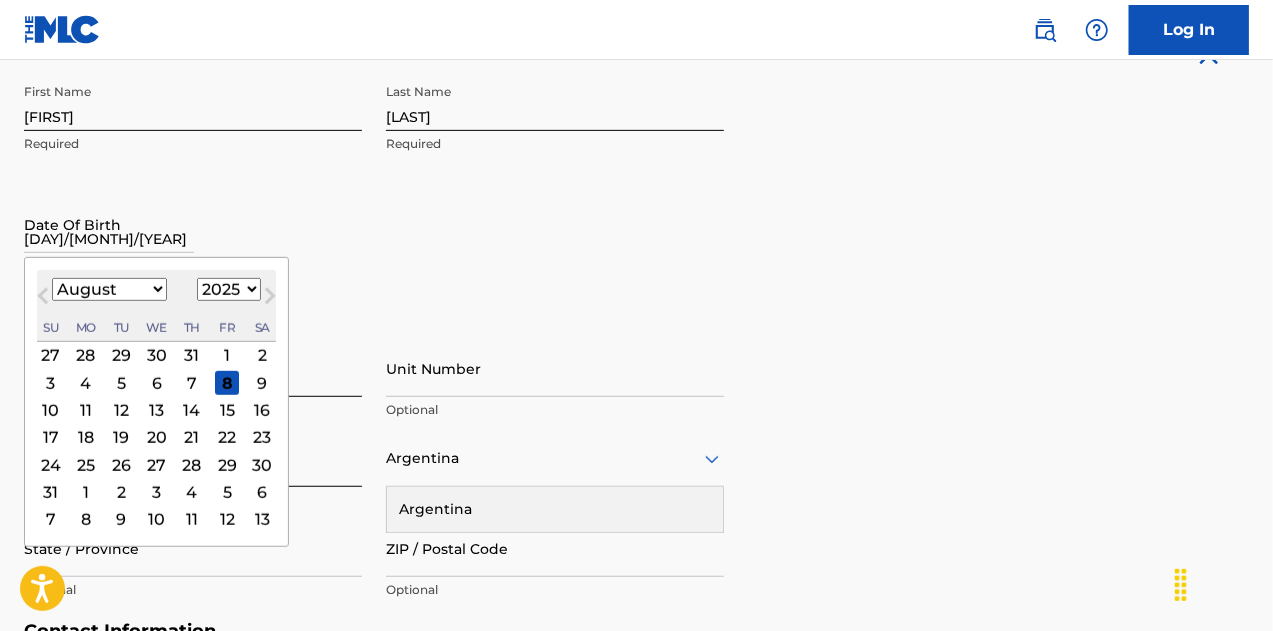 drag, startPoint x: 24, startPoint y: 245, endPoint x: 58, endPoint y: 239, distance: 34.525352 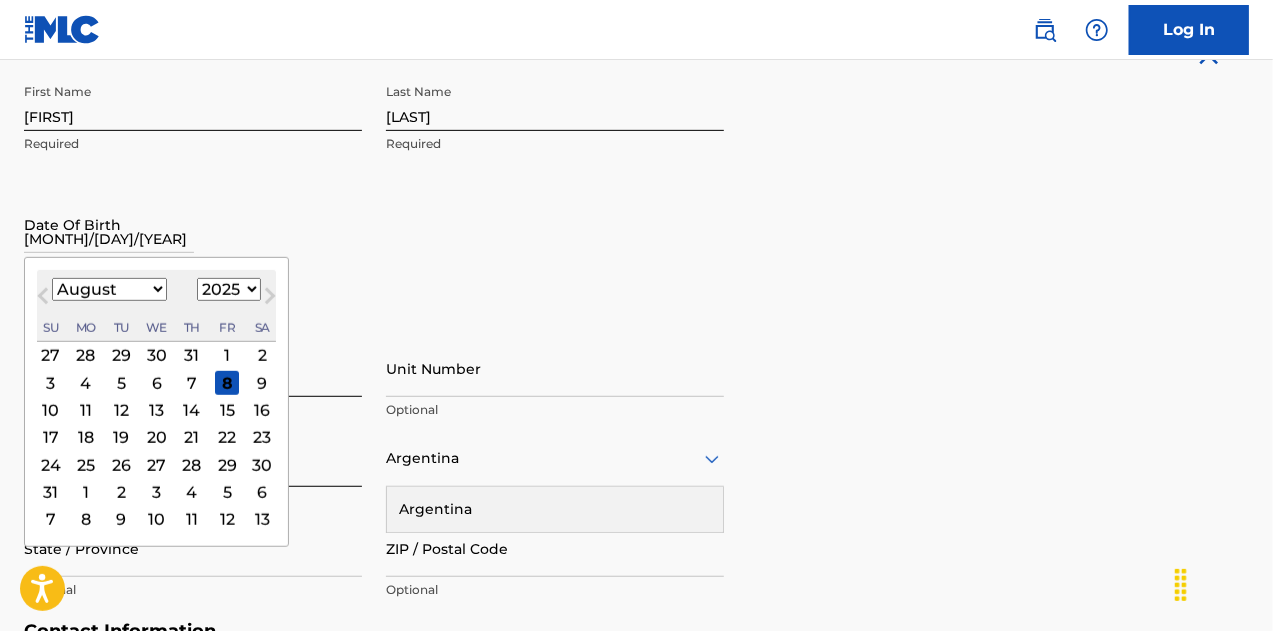 type on "[MONTH]/[DAY]/[YEAR]" 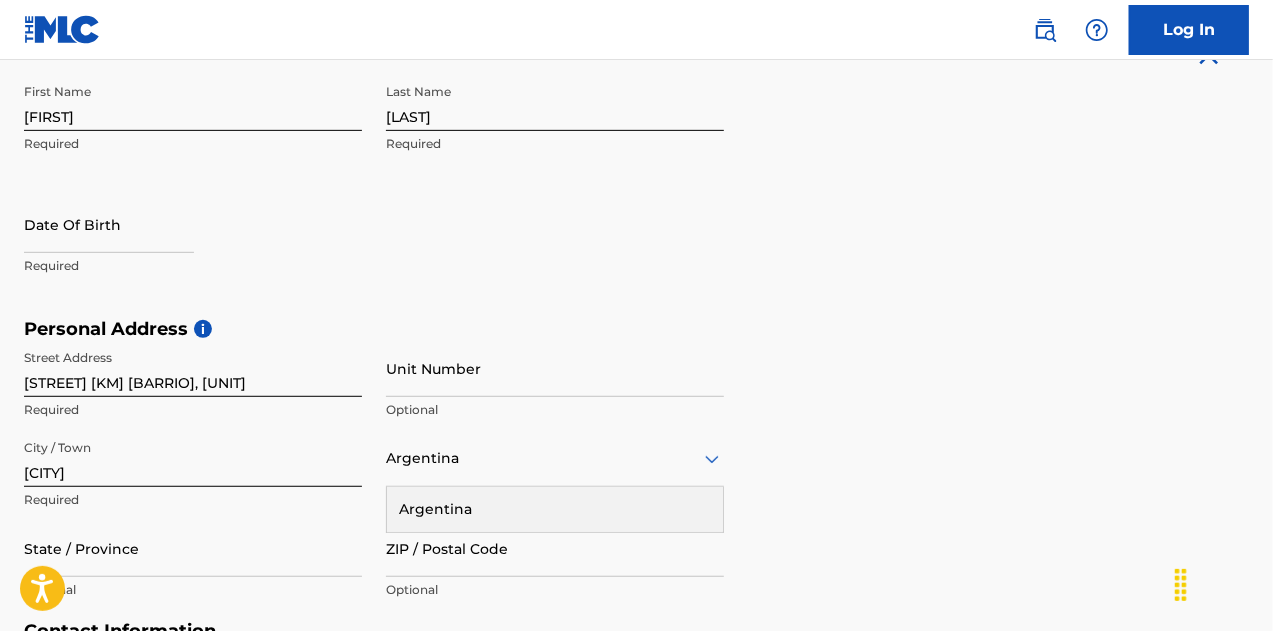 click at bounding box center [109, 224] 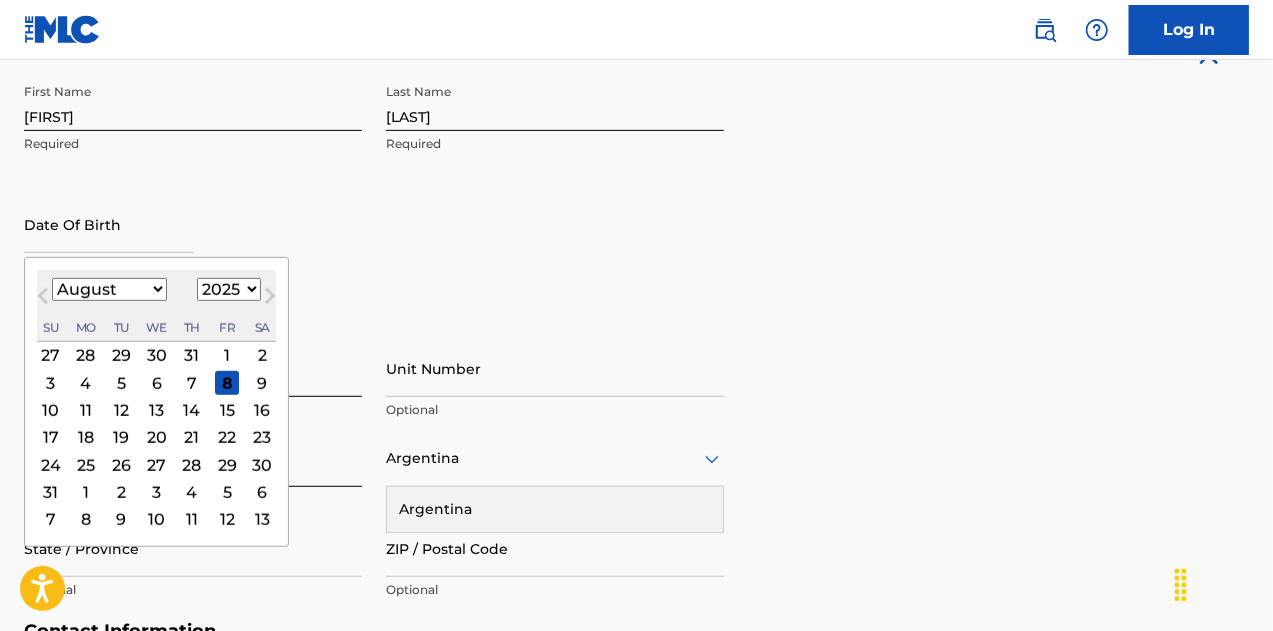 type on "[MONTH] [DAY] [YEAR]" 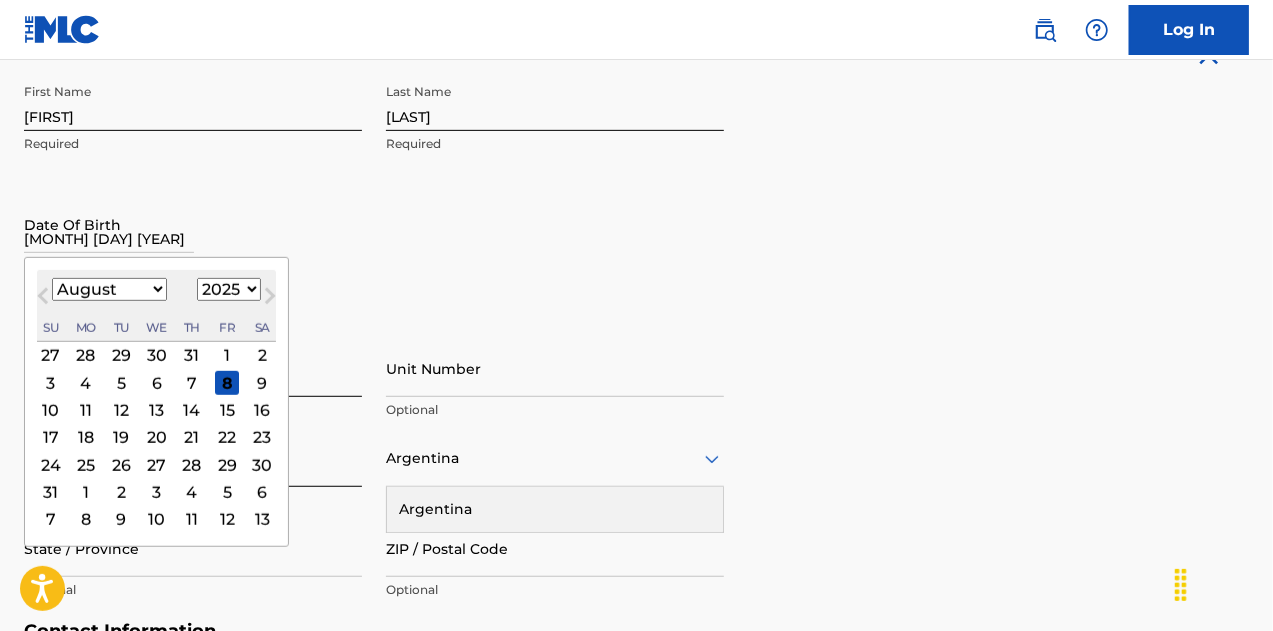 select on "5" 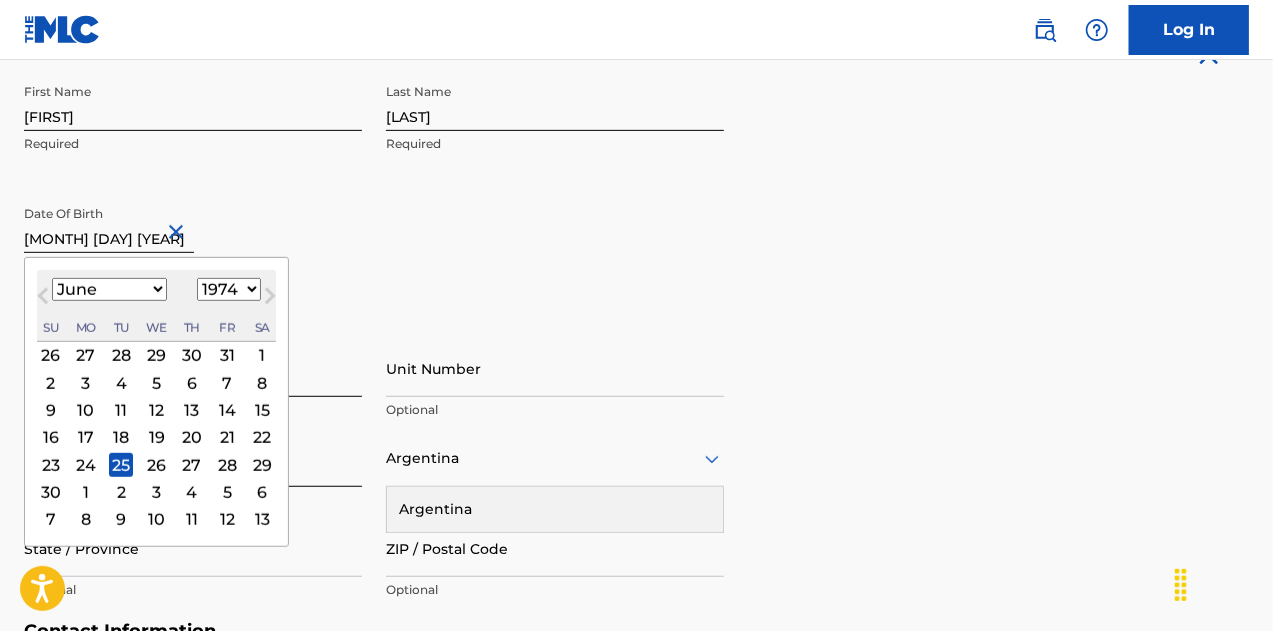 click on "Personal Address i" at bounding box center (636, 329) 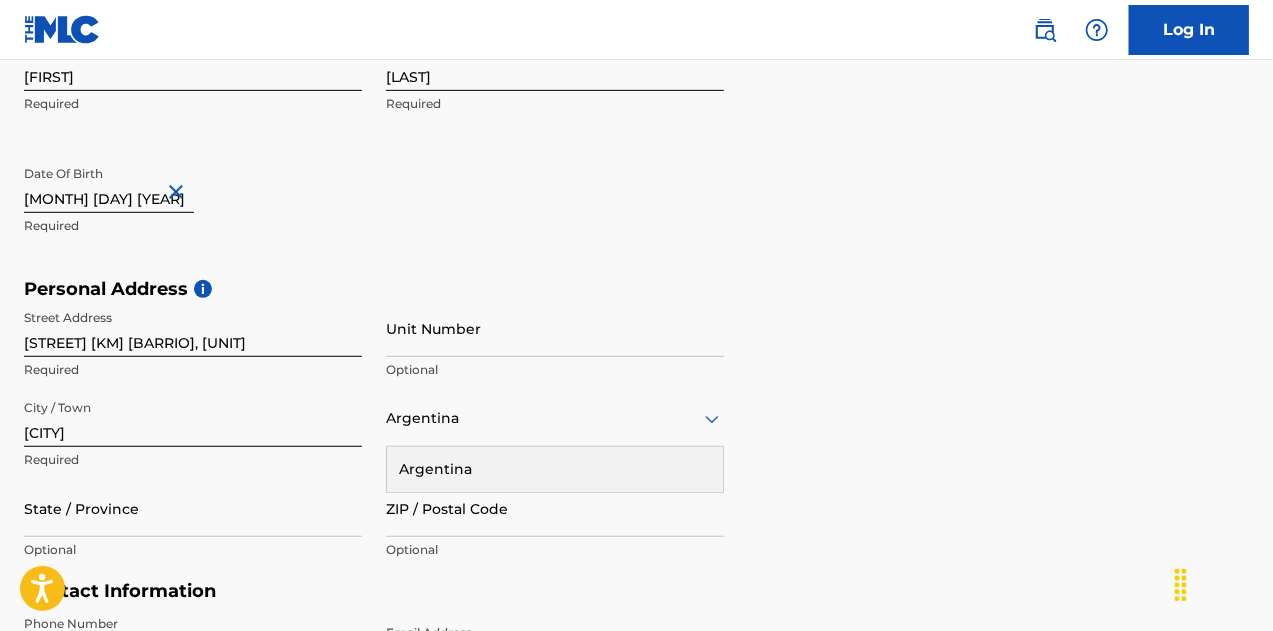 scroll, scrollTop: 530, scrollLeft: 0, axis: vertical 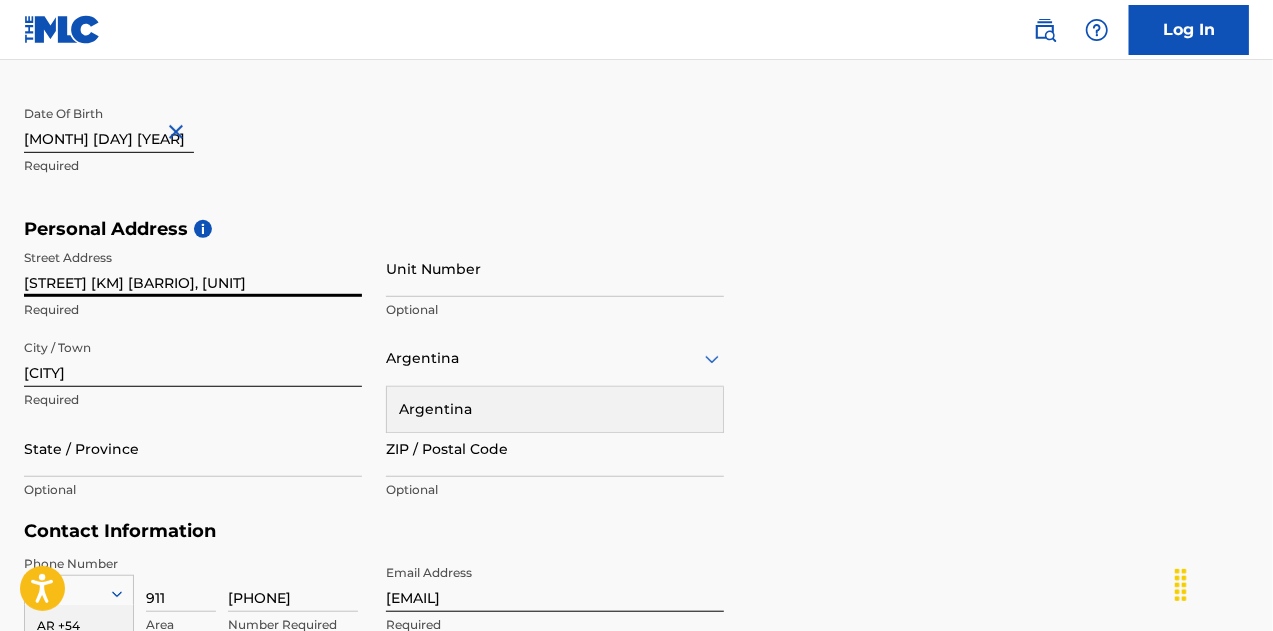 click on "[STREET] [KM] [BARRIO], [UNIT]" at bounding box center [193, 268] 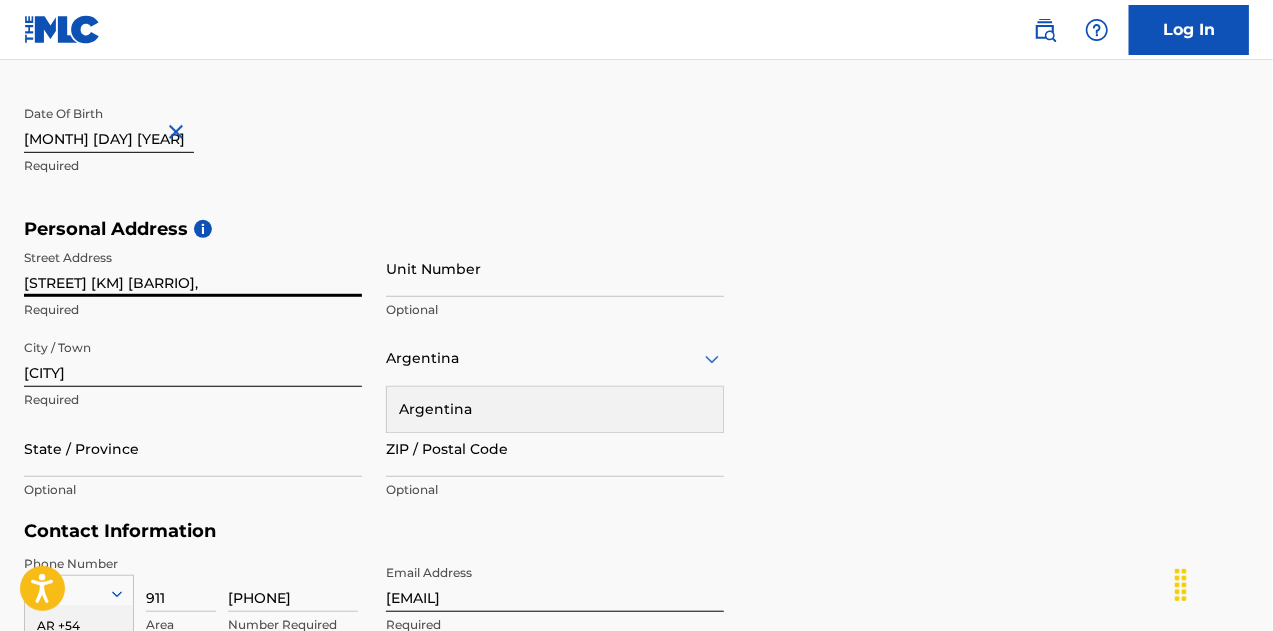 scroll, scrollTop: 0, scrollLeft: 0, axis: both 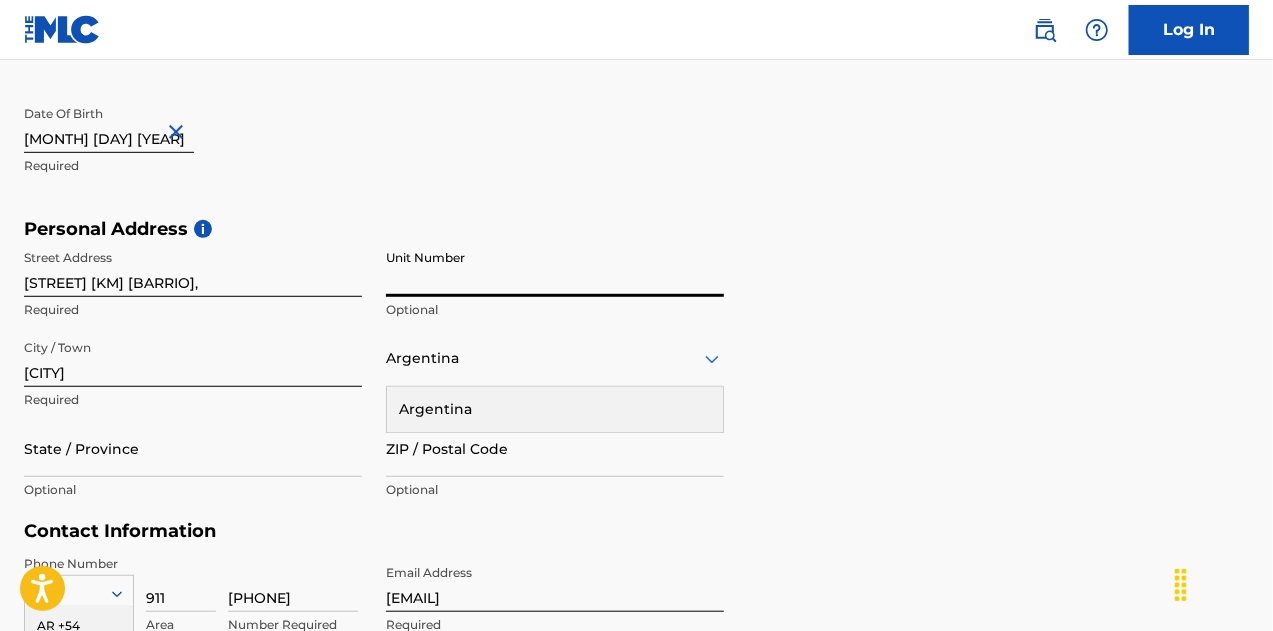 click on "Unit Number" at bounding box center [555, 268] 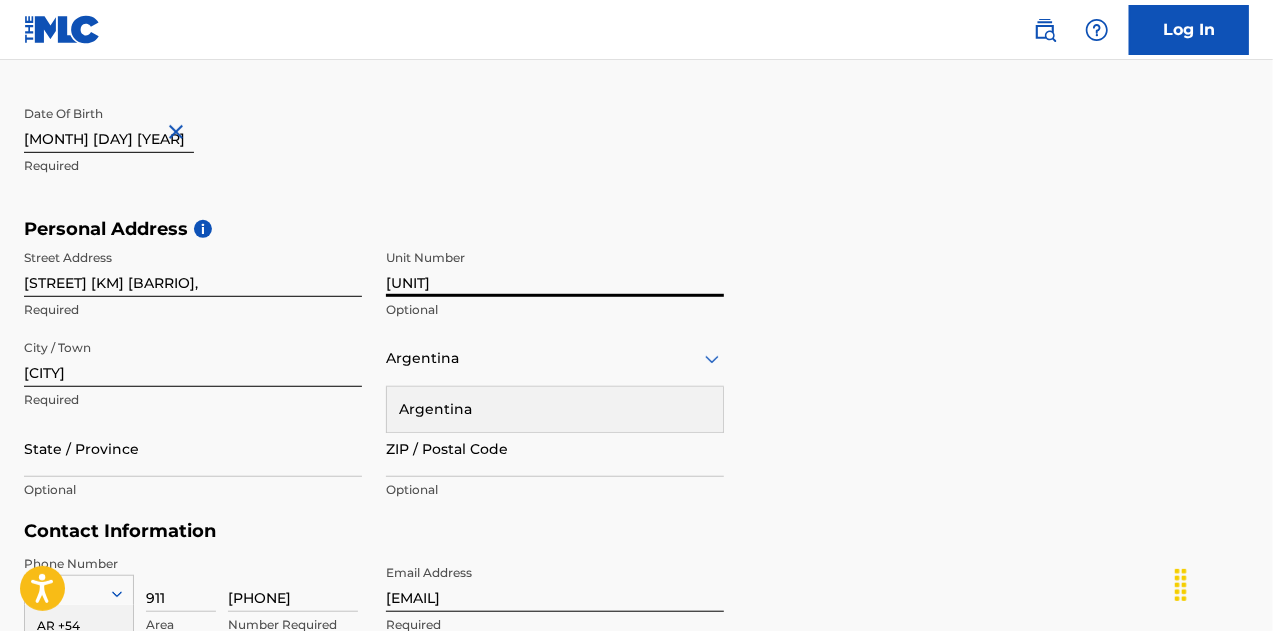 type on "[UNIT]" 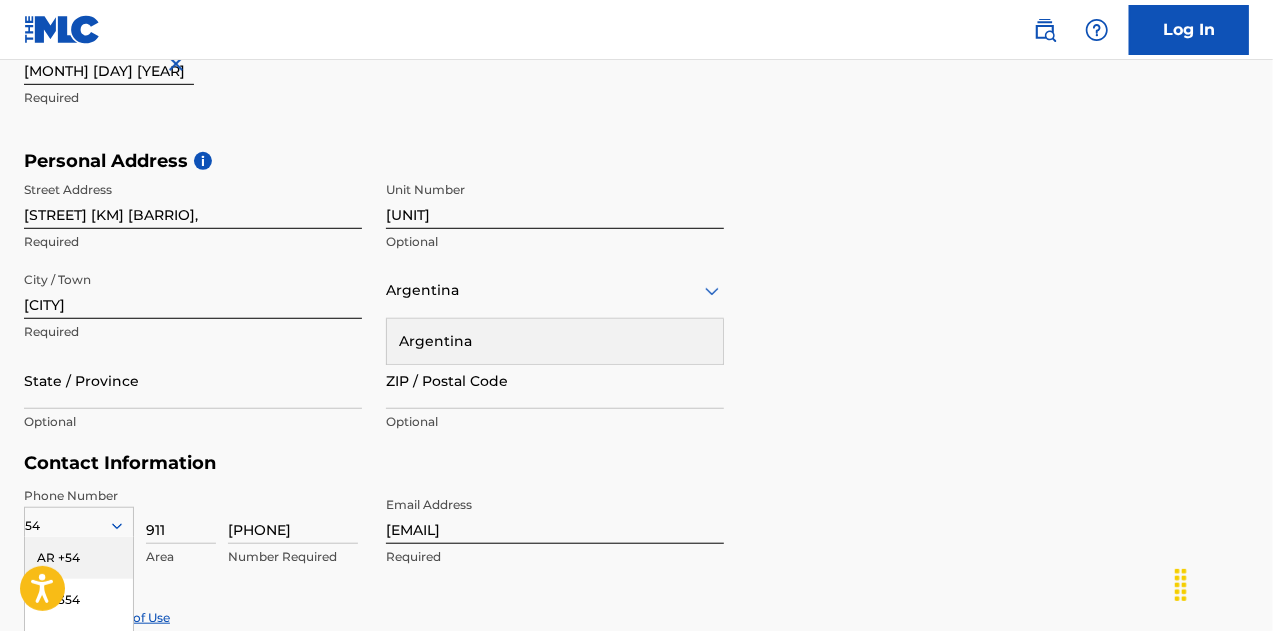 scroll, scrollTop: 630, scrollLeft: 0, axis: vertical 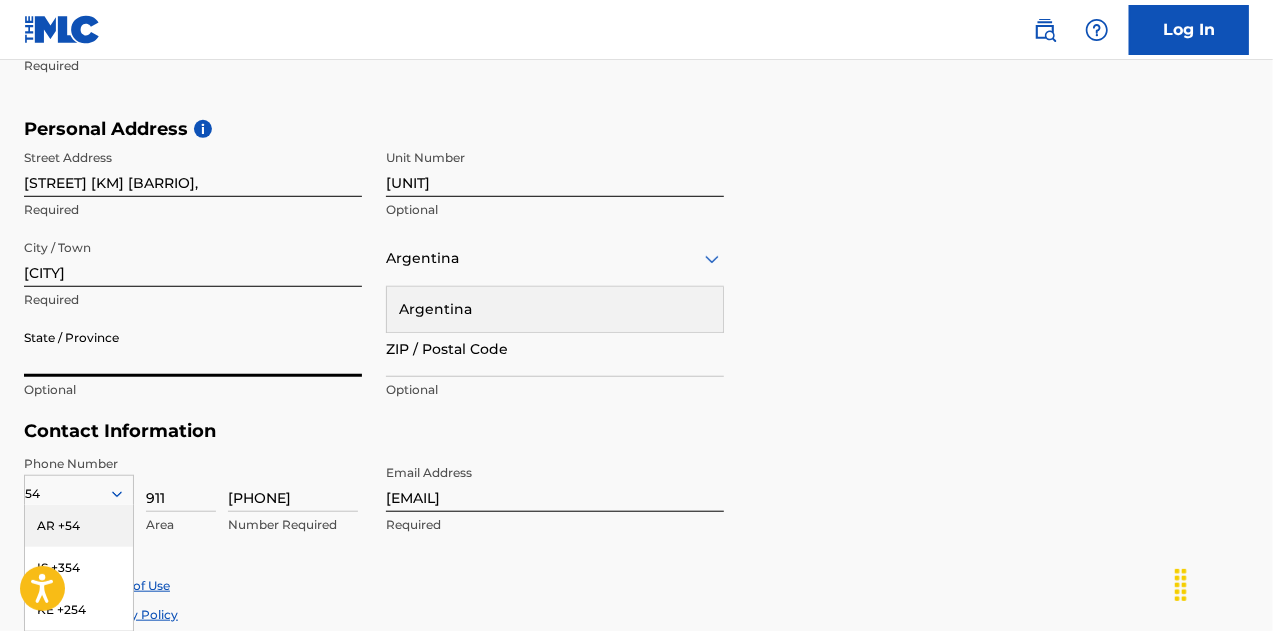 click on "State / Province" at bounding box center (193, 348) 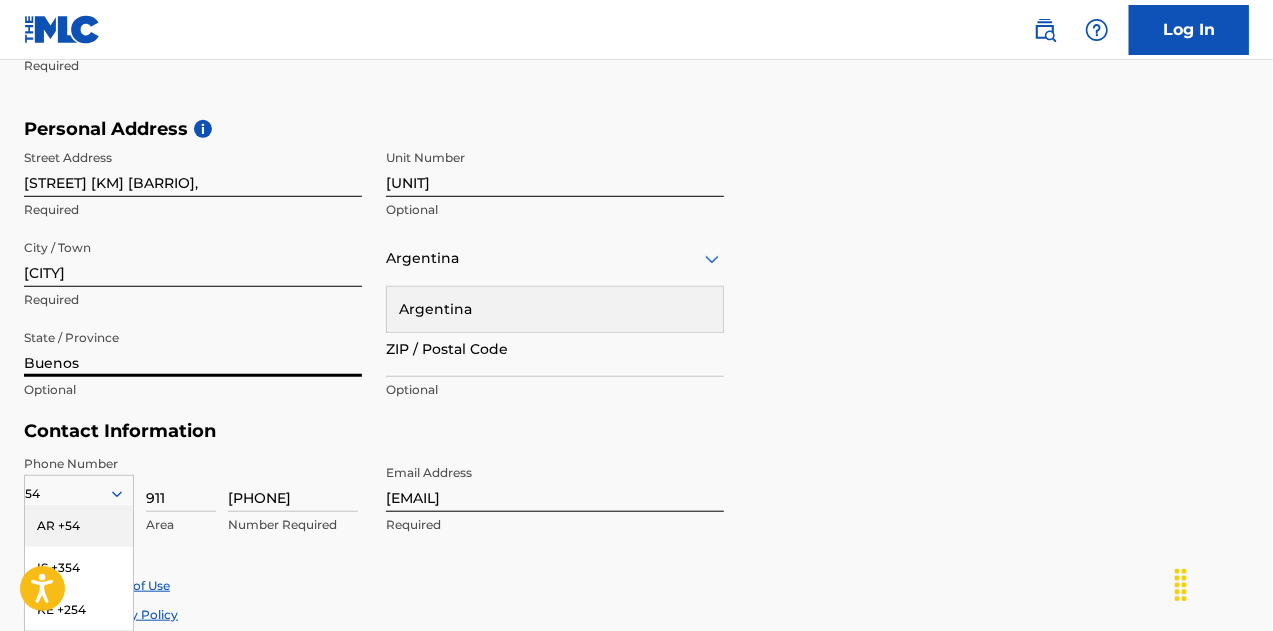 type on "[CITY]" 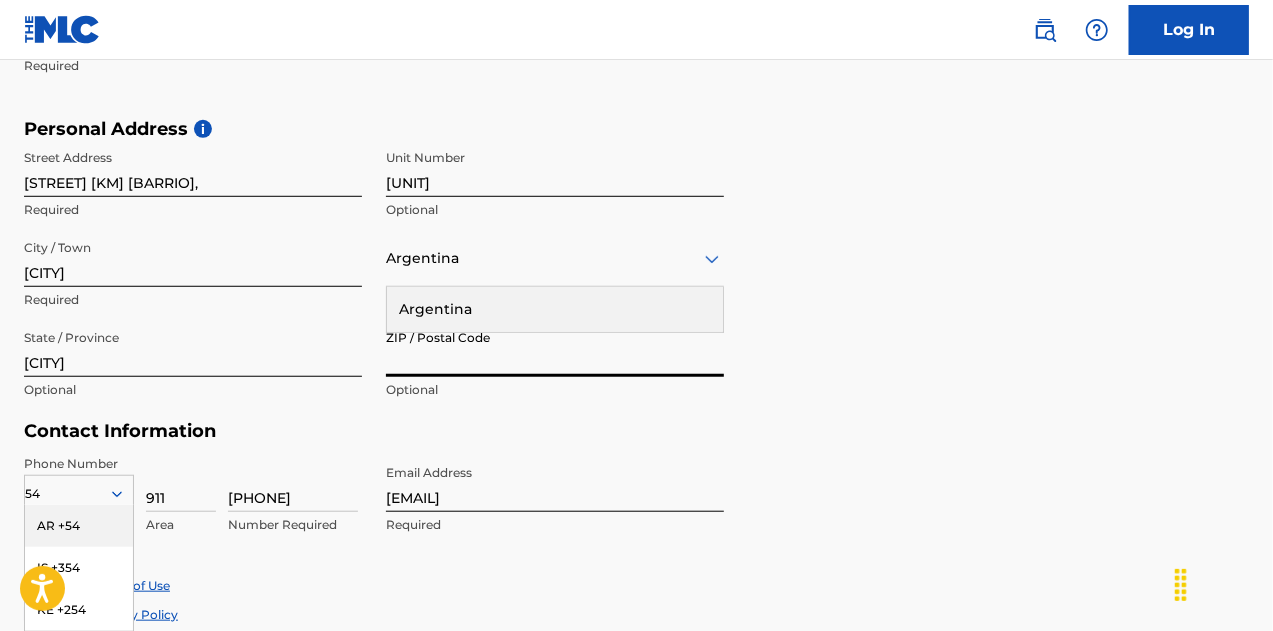 click on "ZIP / Postal Code" at bounding box center (555, 348) 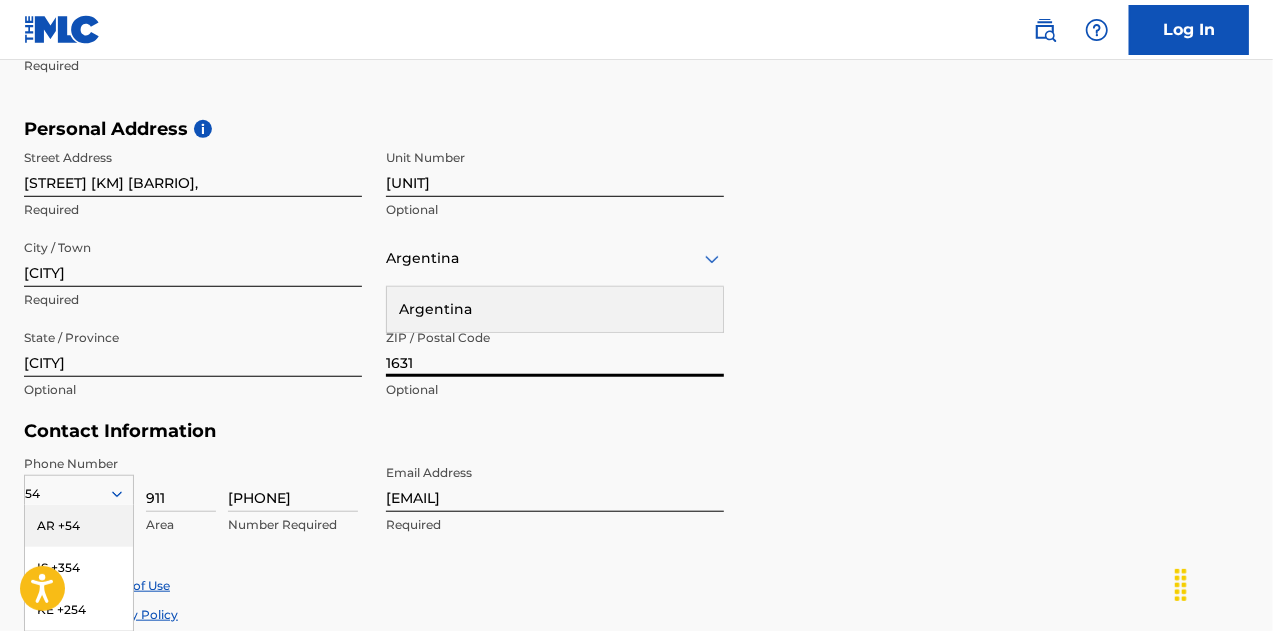 type on "1631" 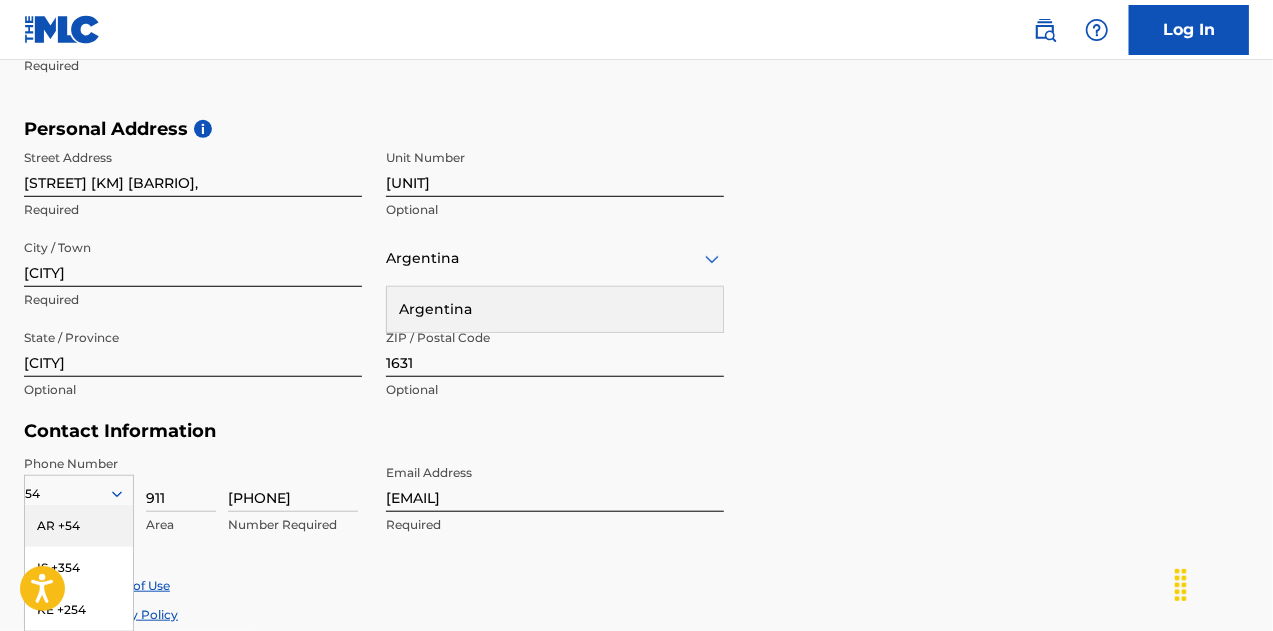 click on "[STREET] [KM] [BARRIO], [UNIT] [CITY] [STATE] [POSTAL_CODE]" at bounding box center [636, 269] 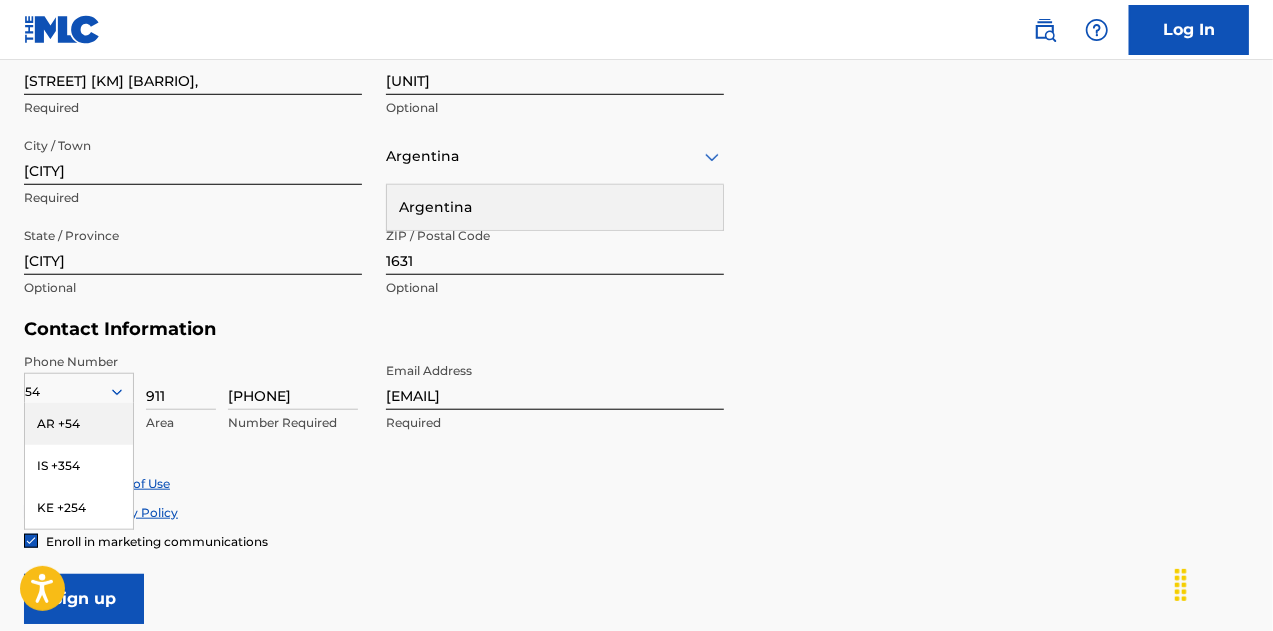 scroll, scrollTop: 830, scrollLeft: 0, axis: vertical 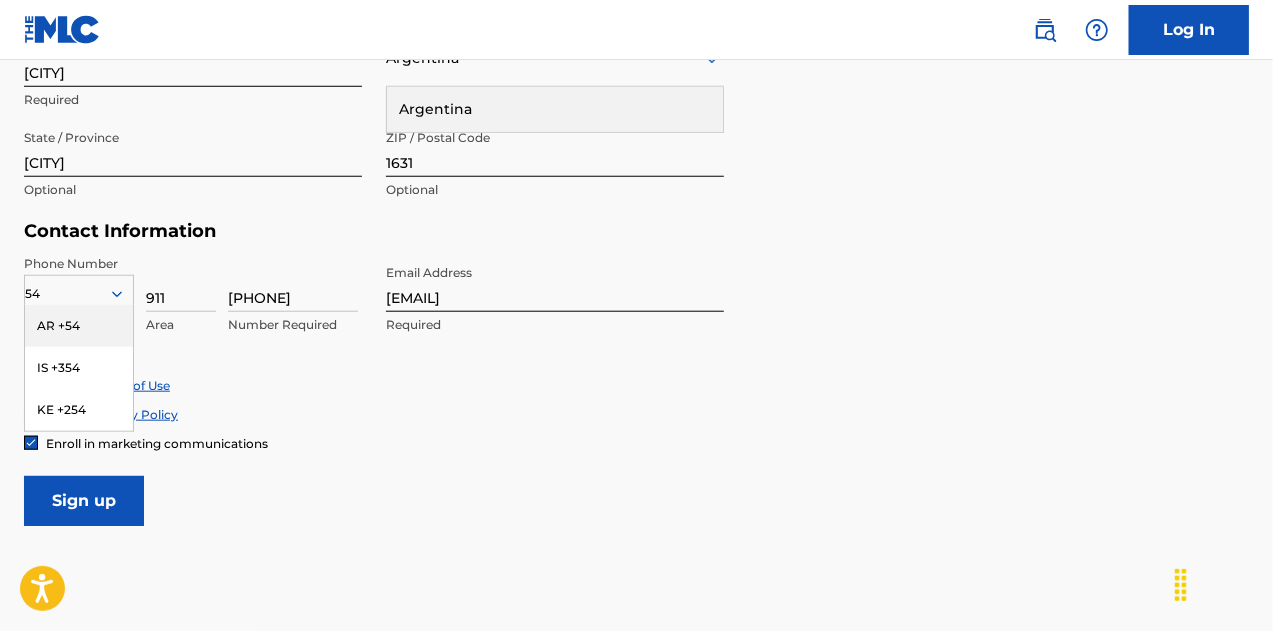 click on "AR +54" at bounding box center (79, 326) 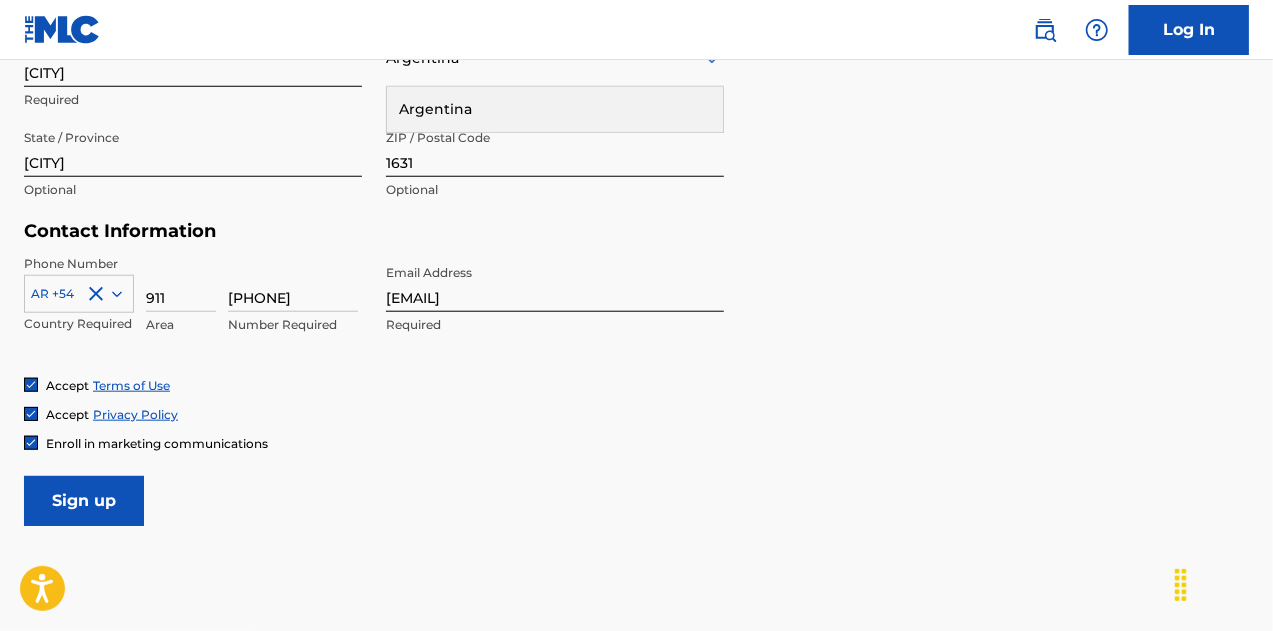 click on "911" at bounding box center (181, 283) 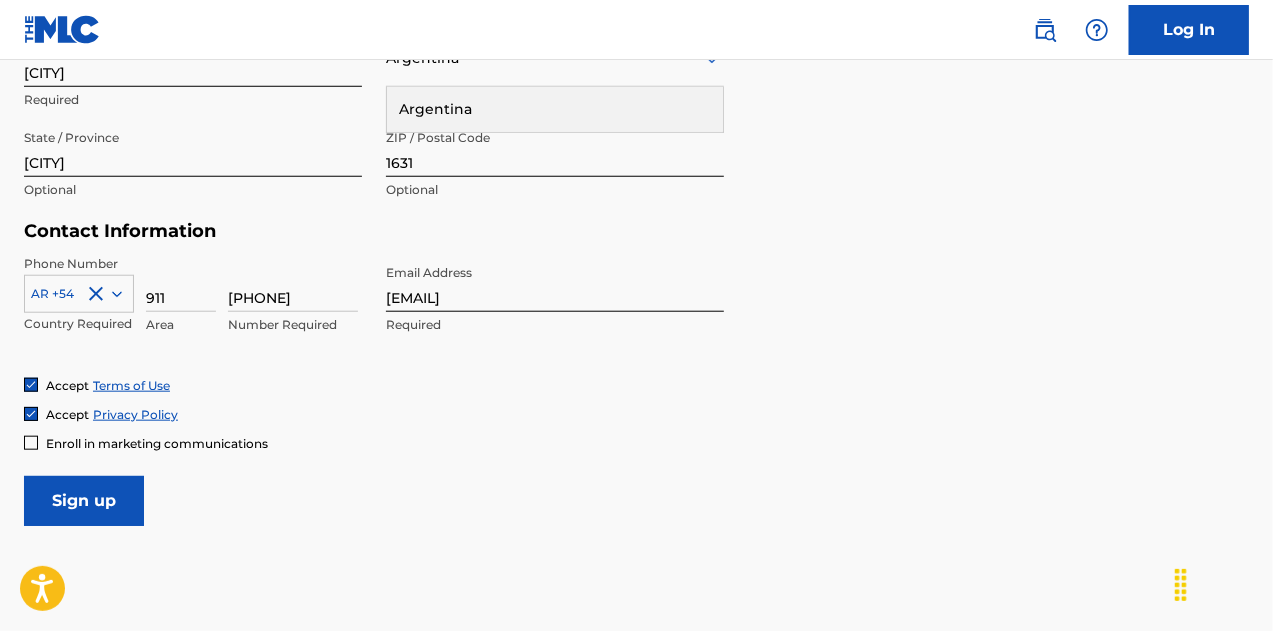 click on "Sign up" at bounding box center (84, 501) 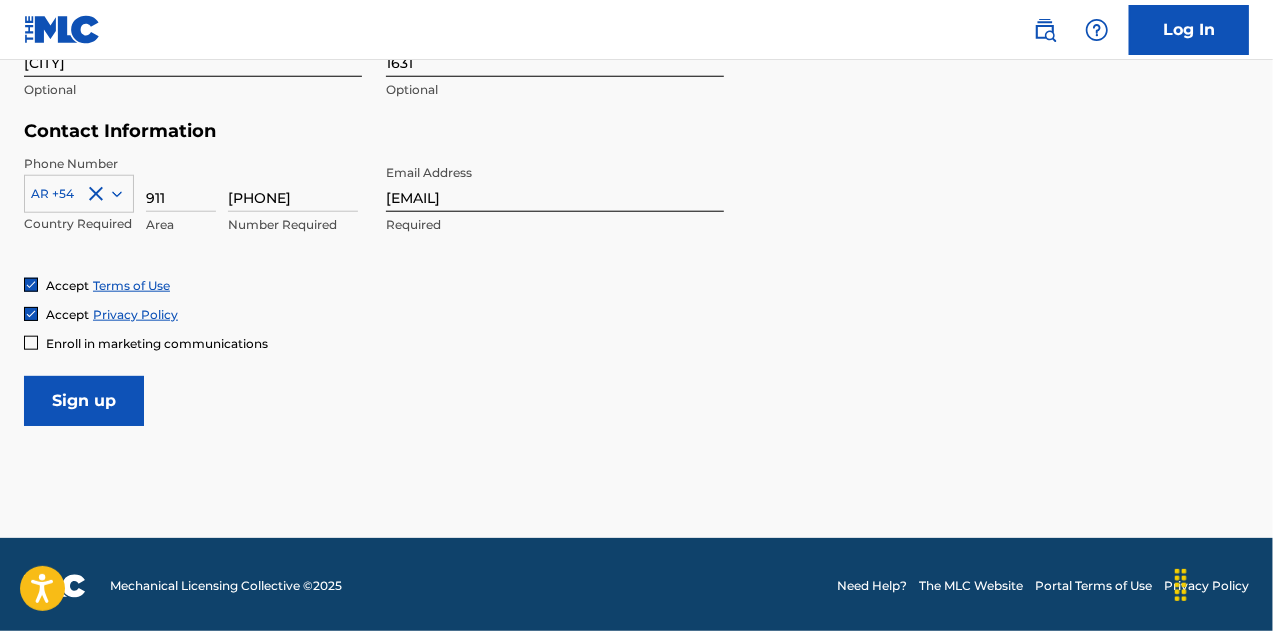 scroll, scrollTop: 932, scrollLeft: 0, axis: vertical 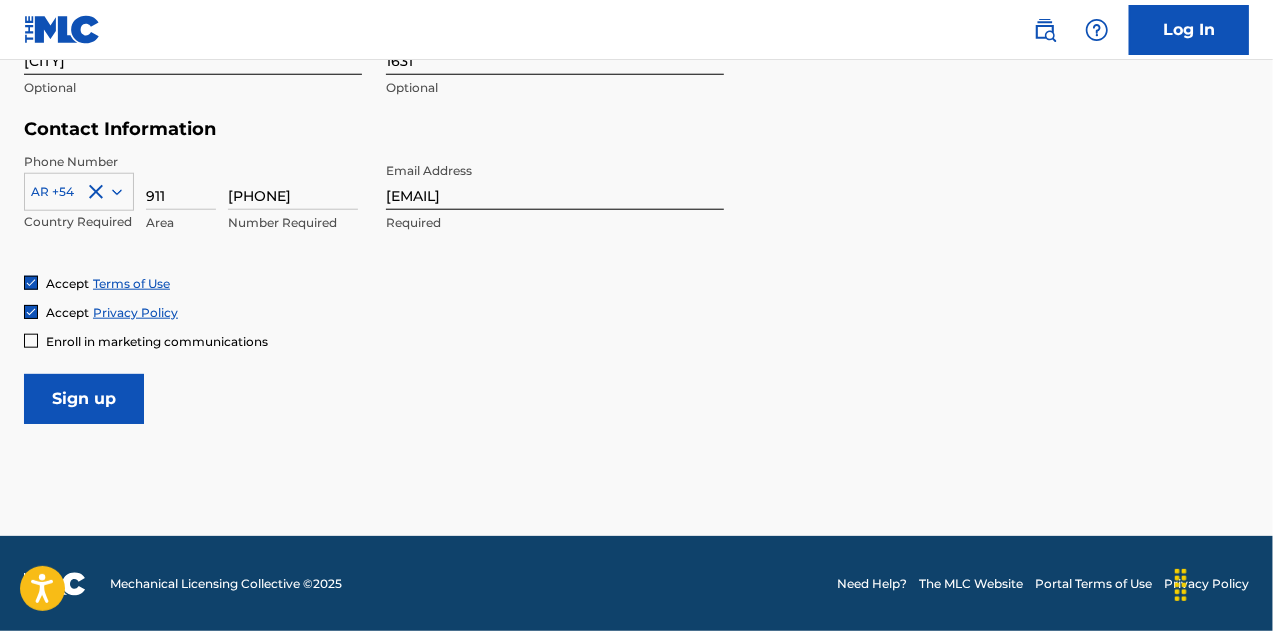 type 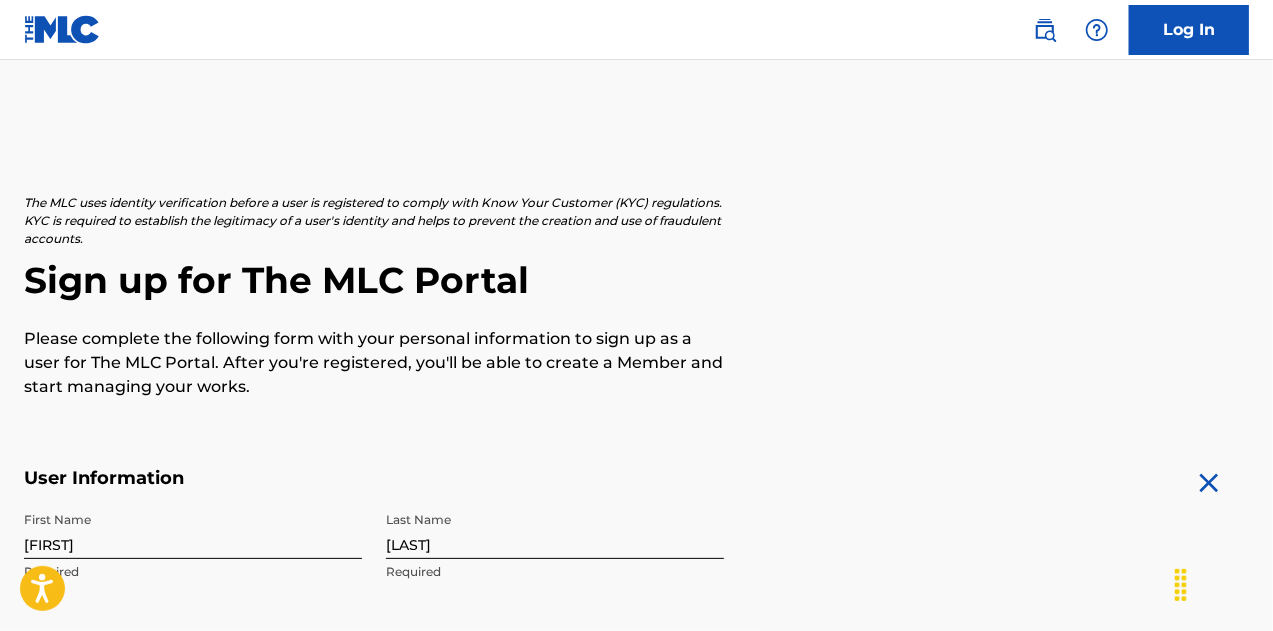 scroll, scrollTop: 0, scrollLeft: 0, axis: both 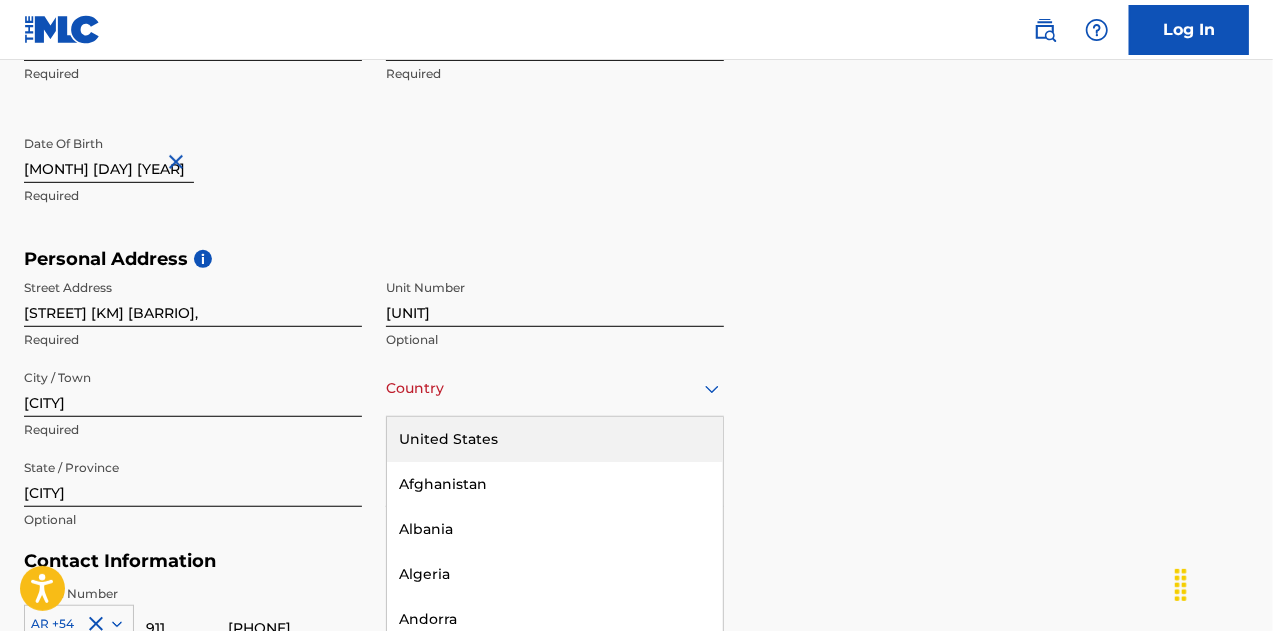 click on "223 results available. Use Up and Down to choose options, press Enter to select the currently focused option, press Escape to exit the menu, press Tab to select the option and exit the menu. Country United States Afghanistan Albania Algeria Andorra Angola Anguilla Antigua and Barbuda Argentina Armenia Aruba Australia Austria Azerbaijan Bahamas Bahrain Bangladesh Barbados Belarus Belgium Belize Benin Bermuda Bhutan Bolivia Bosnia and Herzegovina Botswana Brazil Brunei Darussalam Bulgaria Burkina Faso Burundi Cambodia Cameroon Canada Cape Verde Cayman Islands Central African Republic Chad Chile China Colombia Comoros Congo Congo, the Democratic Republic of the Cook Islands Costa Rica Cote D'Ivoire Croatia Cuba Cyprus Czech Republic Denmark Djibouti Dominica Dominican Republic Ecuador Egypt El Salvador Equatorial Guinea Eritrea Estonia Ethiopia Falkland Islands (Malvinas) Faroe Islands Fiji Finland France French Guiana French Polynesia Gabon Gambia Georgia Germany Ghana Gibraltar Greece Greenland Grenada Guinea" at bounding box center [555, 388] 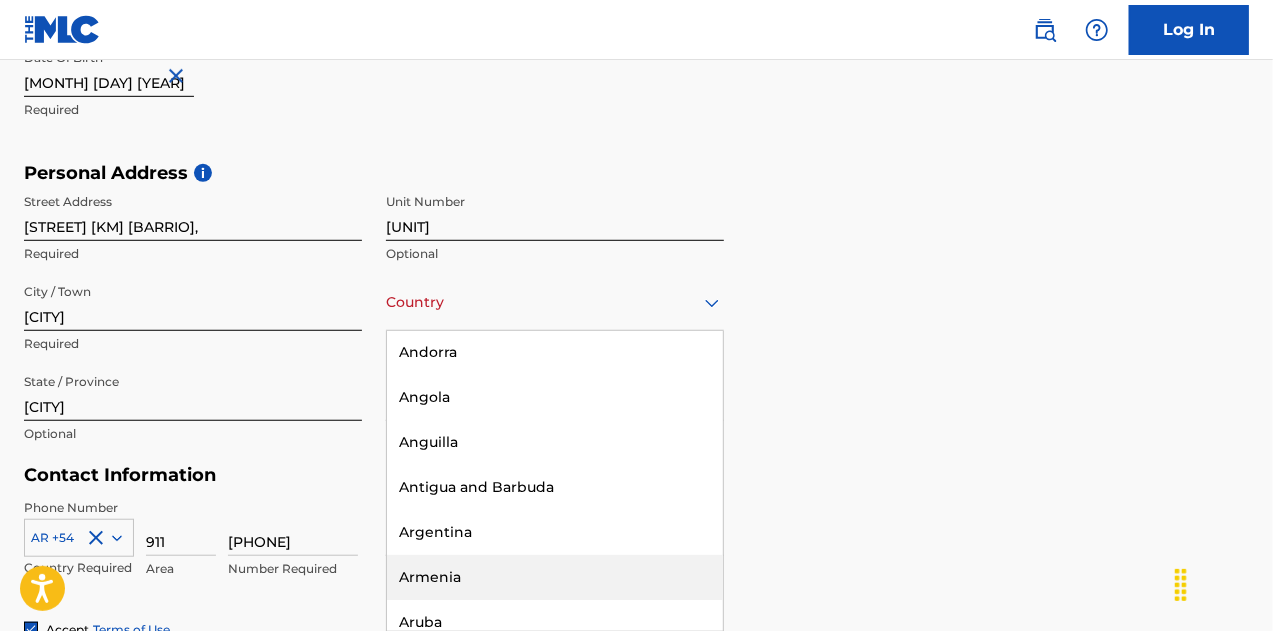 scroll, scrollTop: 200, scrollLeft: 0, axis: vertical 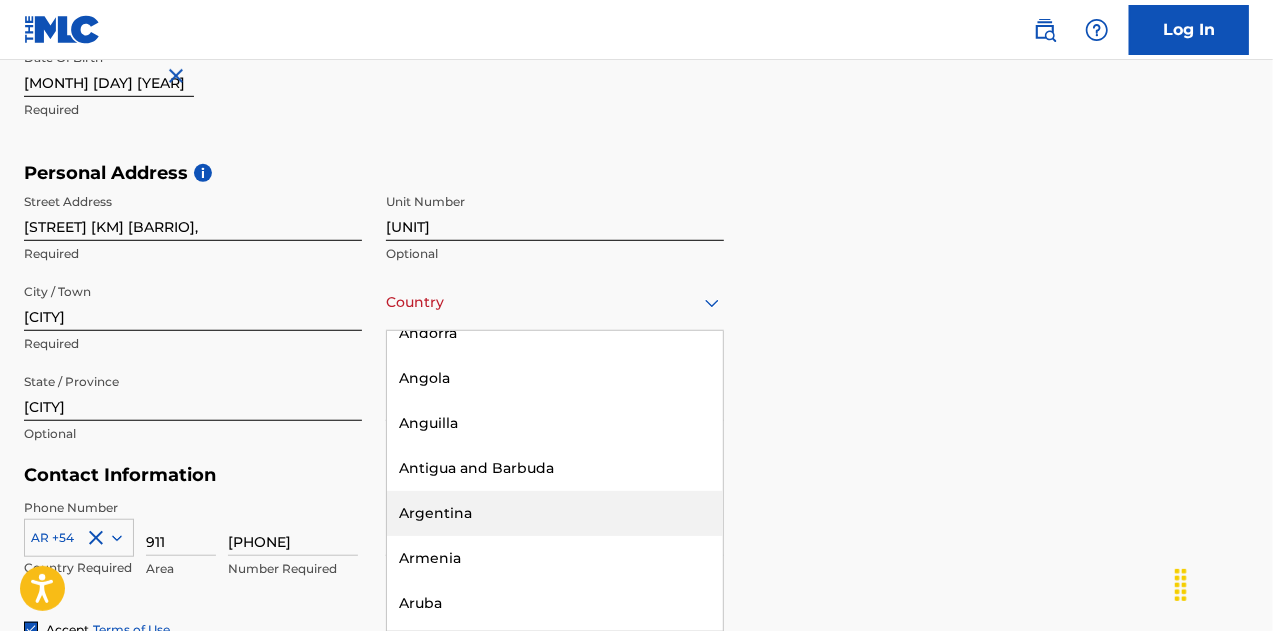 click on "Argentina" at bounding box center (555, 513) 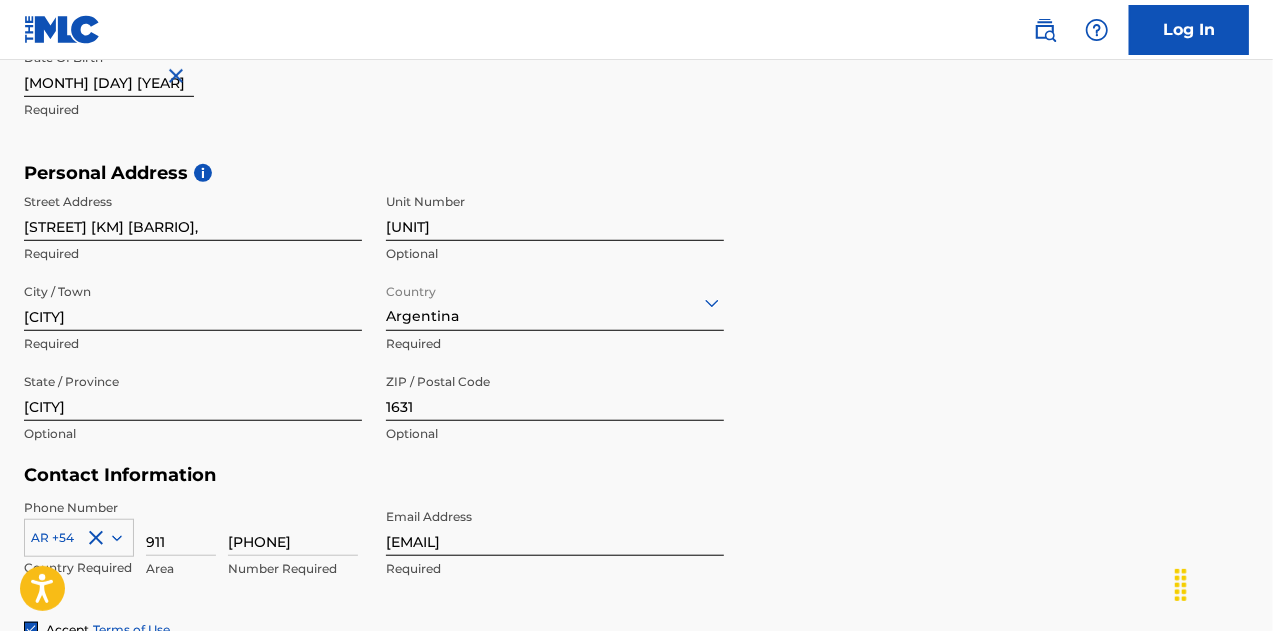 click on "[STREET] [KM] [BARRIO], [UNIT] [CITY] [COUNTRY] [STATE] [POSTAL_CODE]" at bounding box center (636, 313) 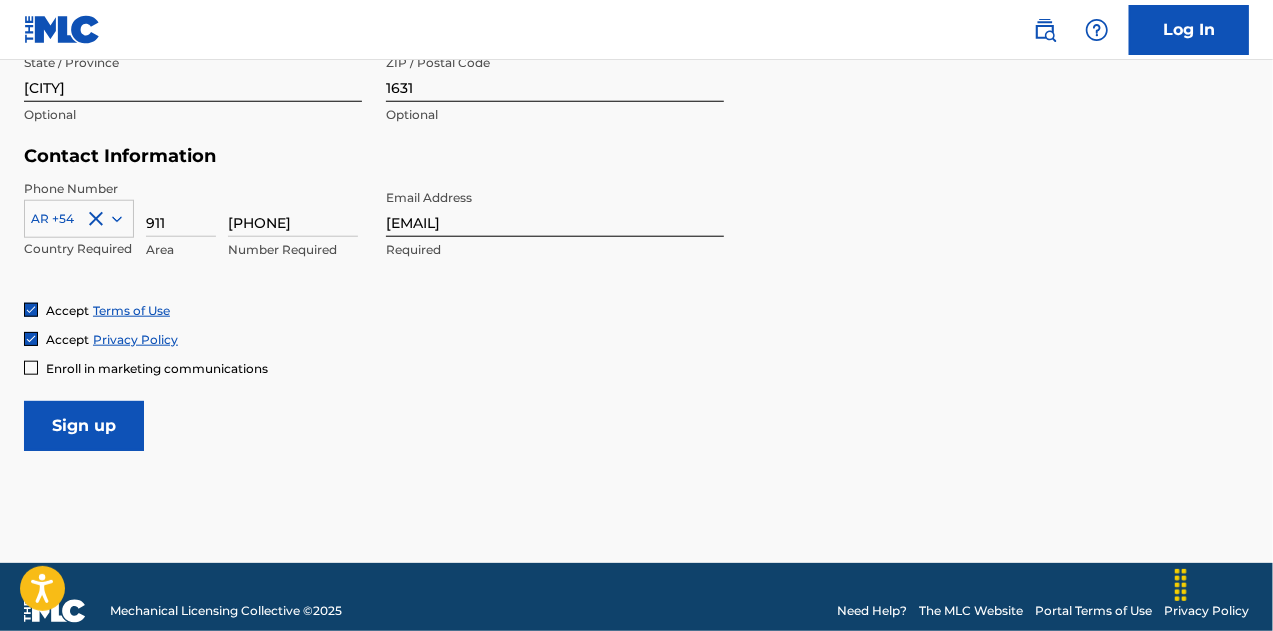 scroll, scrollTop: 932, scrollLeft: 0, axis: vertical 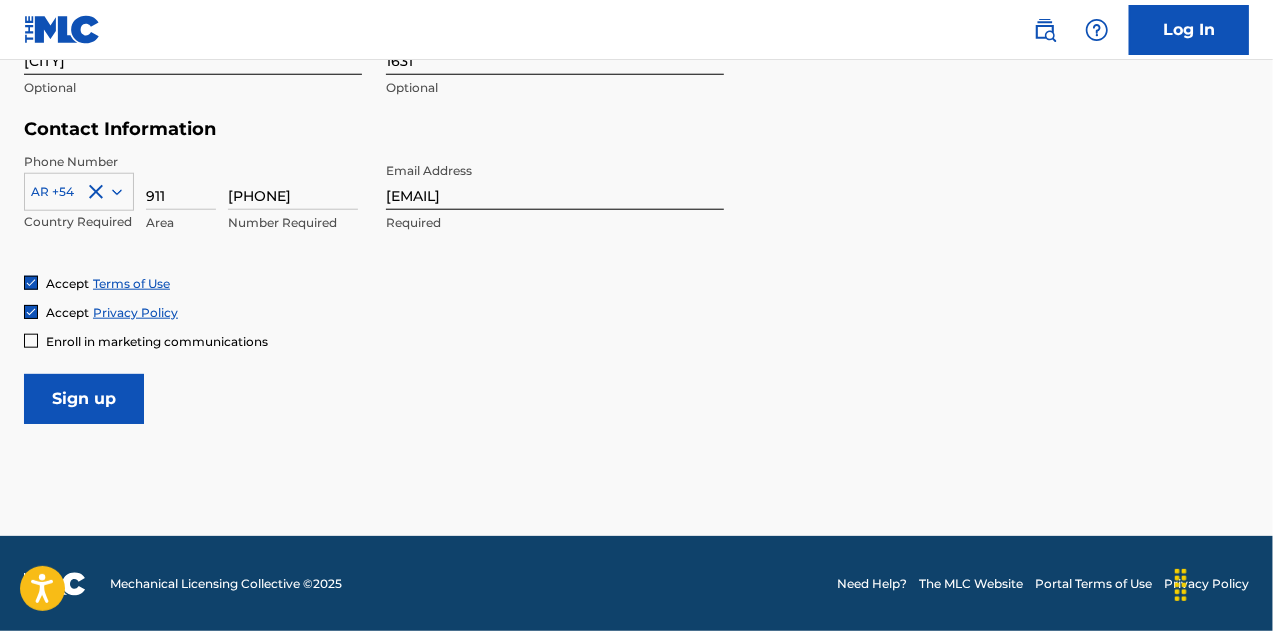 click on "Sign up" at bounding box center (84, 399) 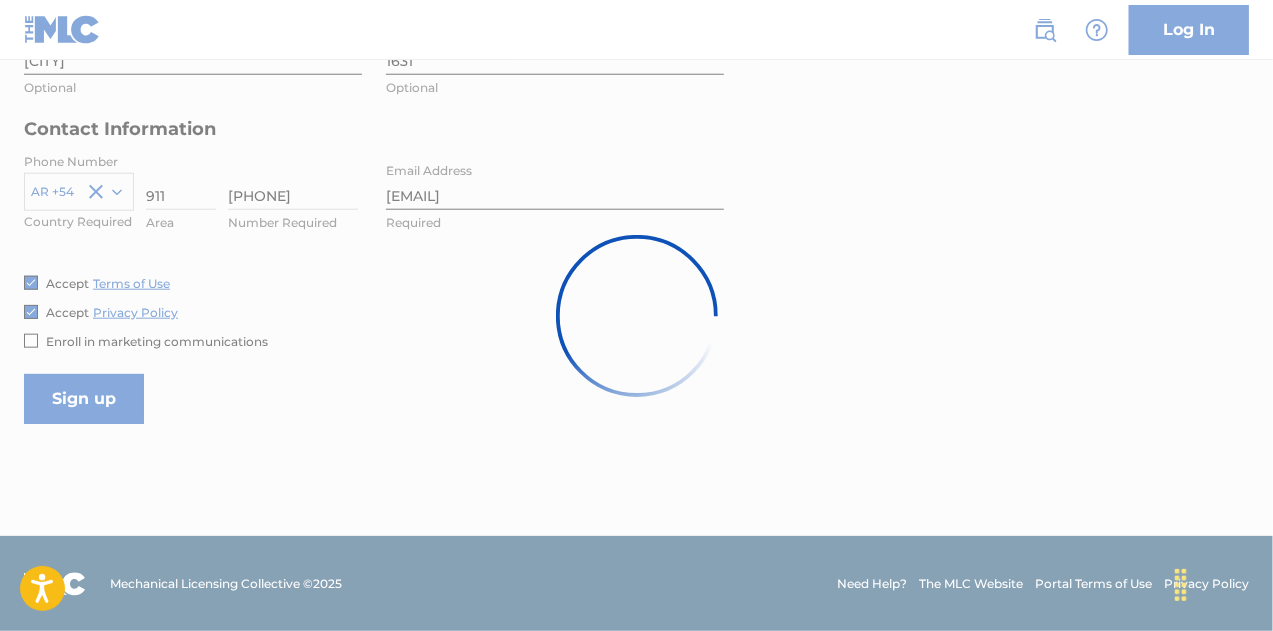 scroll, scrollTop: 0, scrollLeft: 0, axis: both 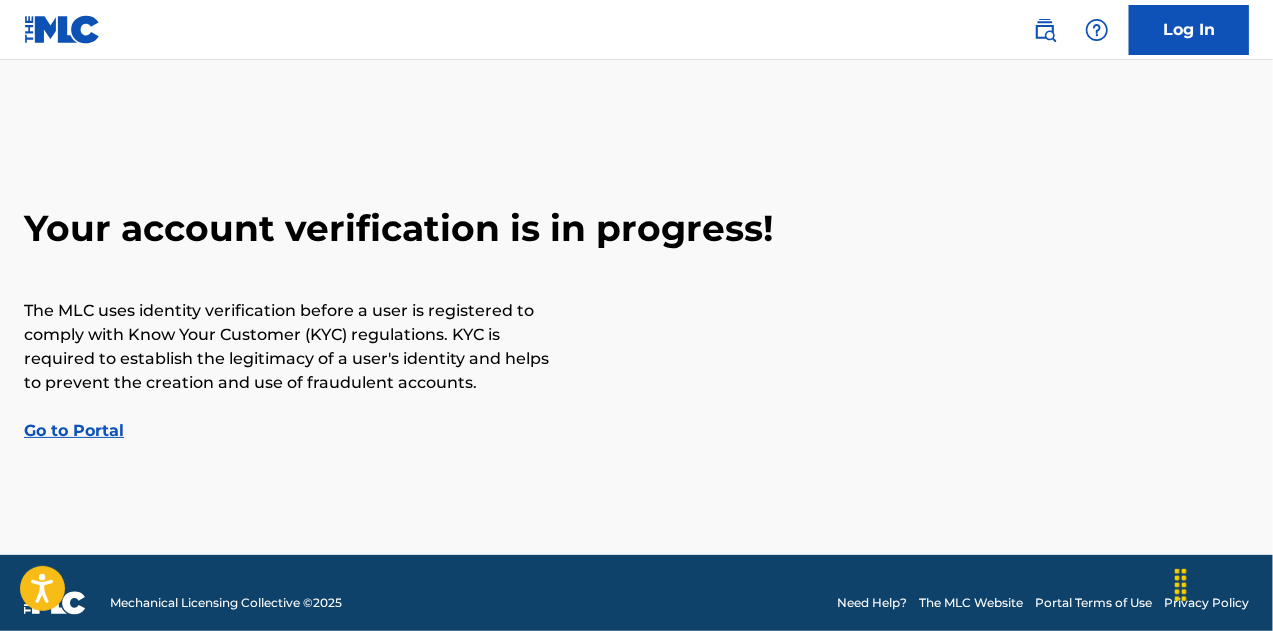 click on "Go to Portal" at bounding box center (74, 430) 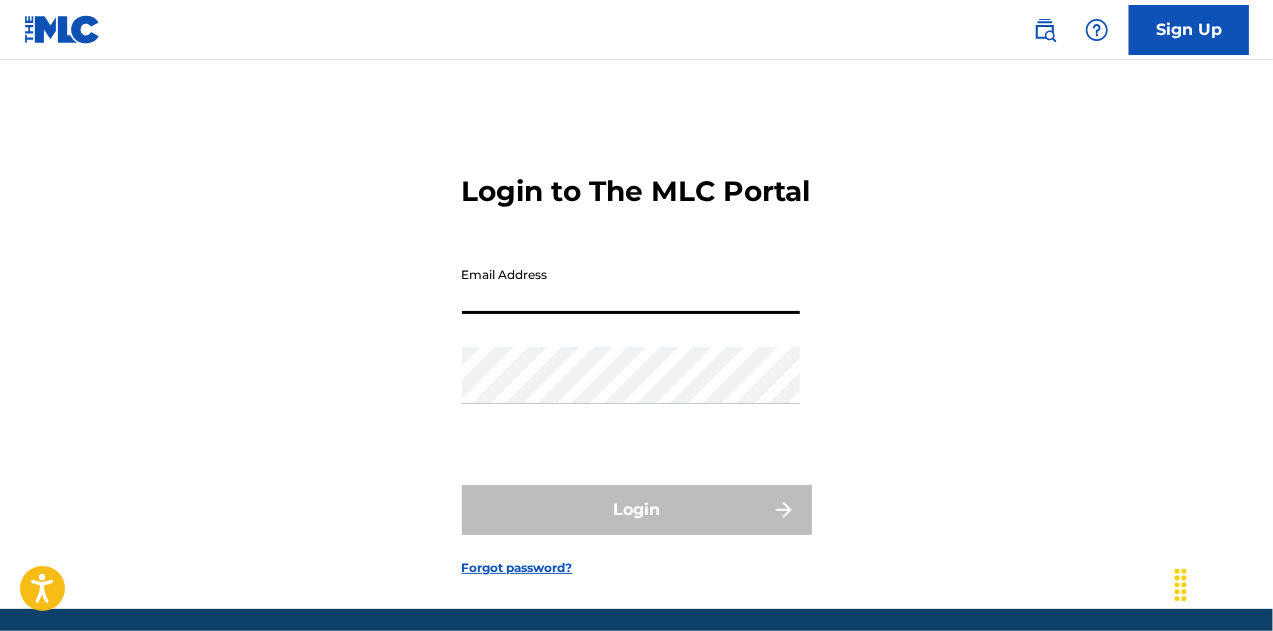 click on "Email Address" at bounding box center [631, 285] 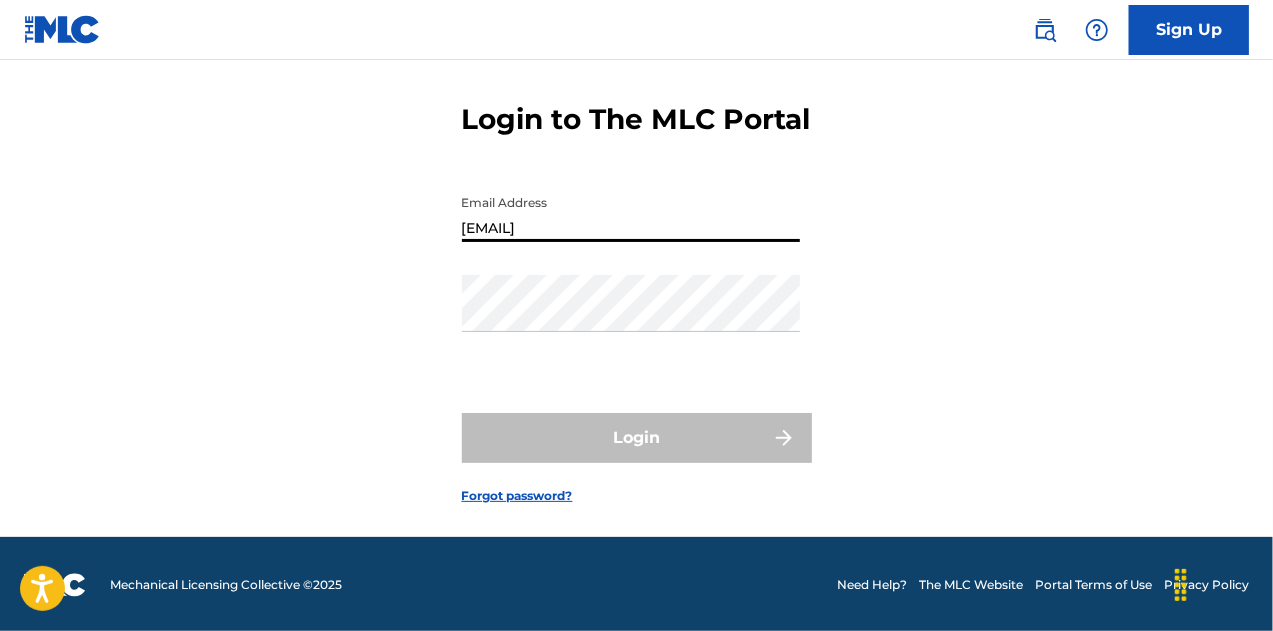 scroll, scrollTop: 108, scrollLeft: 0, axis: vertical 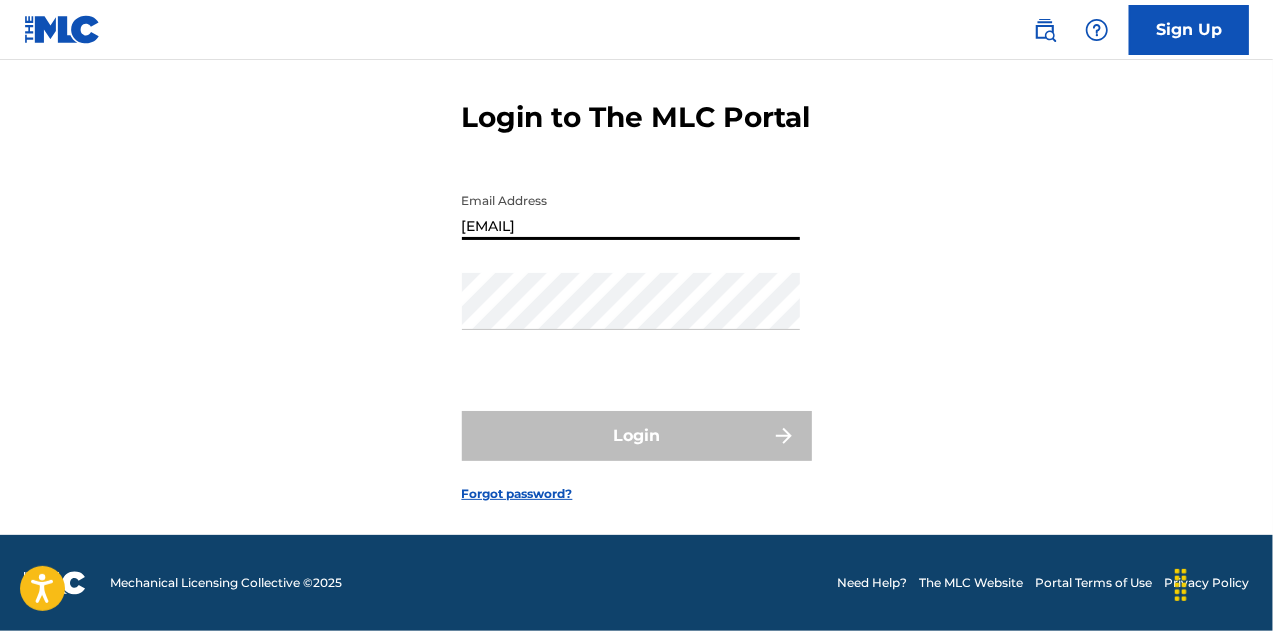 click at bounding box center [62, 29] 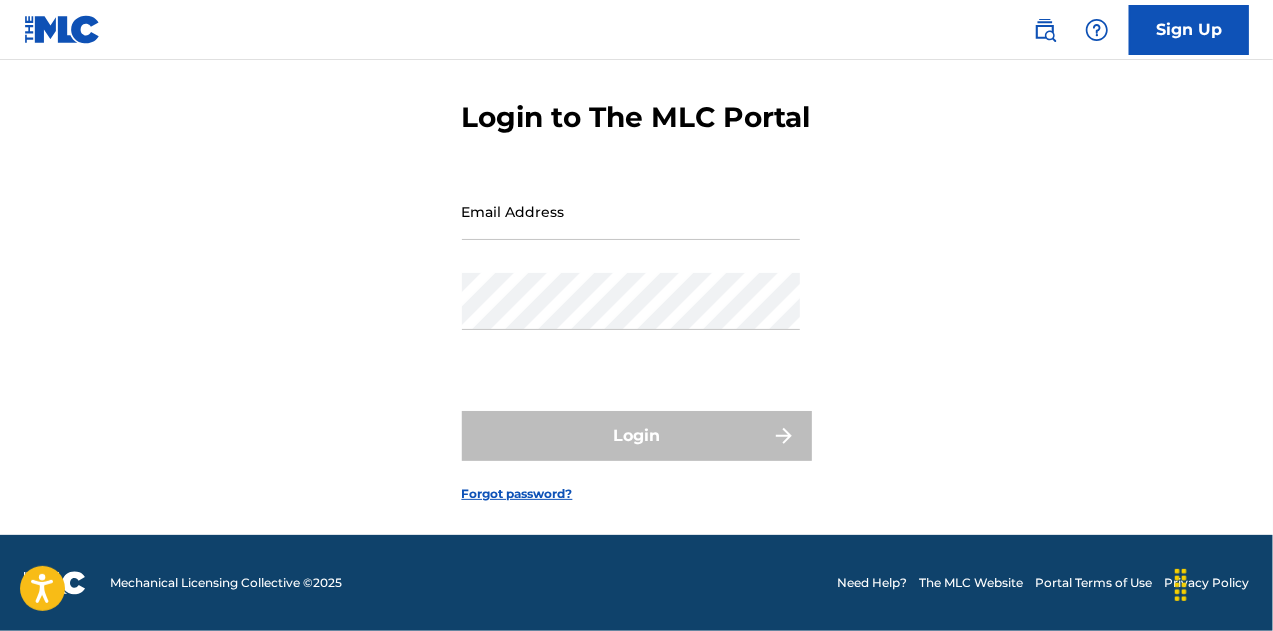 scroll, scrollTop: 0, scrollLeft: 0, axis: both 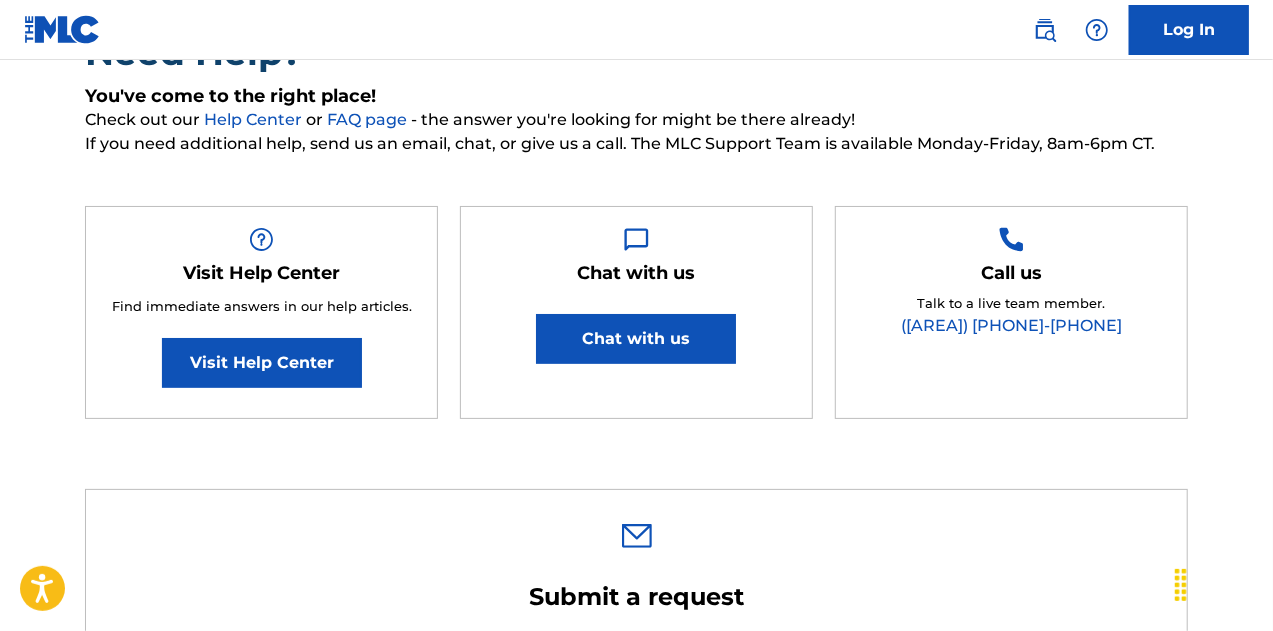 click on "Chat with us Chat with us" at bounding box center [636, 313] 